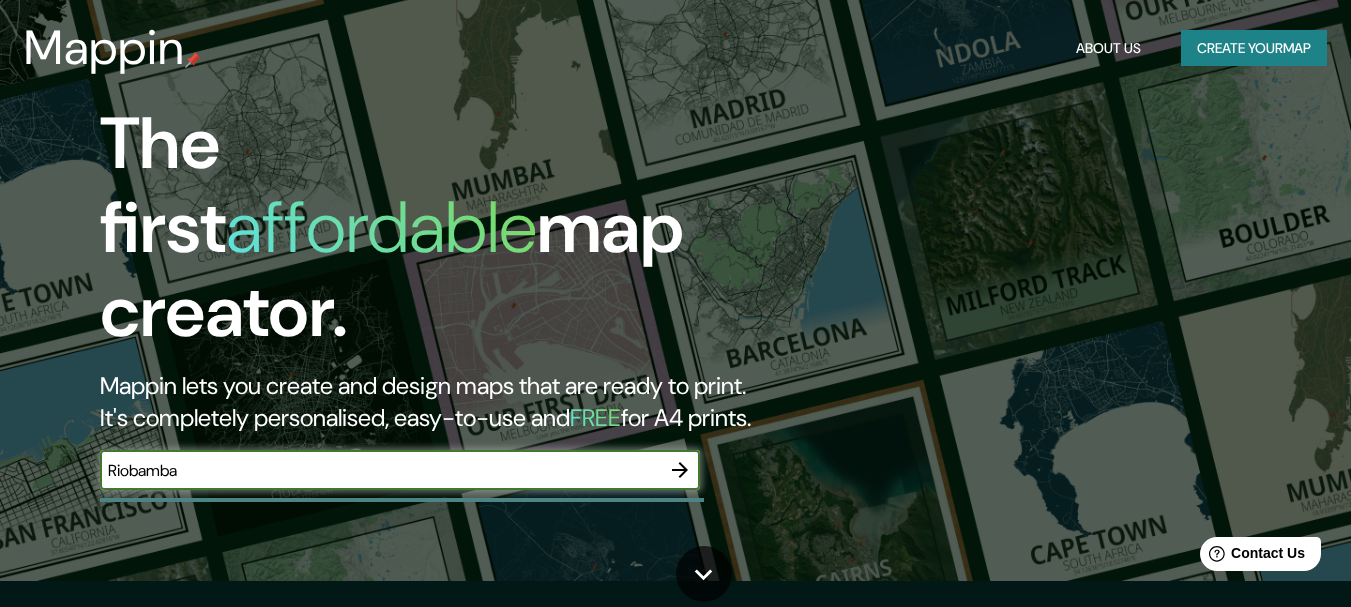 scroll, scrollTop: 33, scrollLeft: 0, axis: vertical 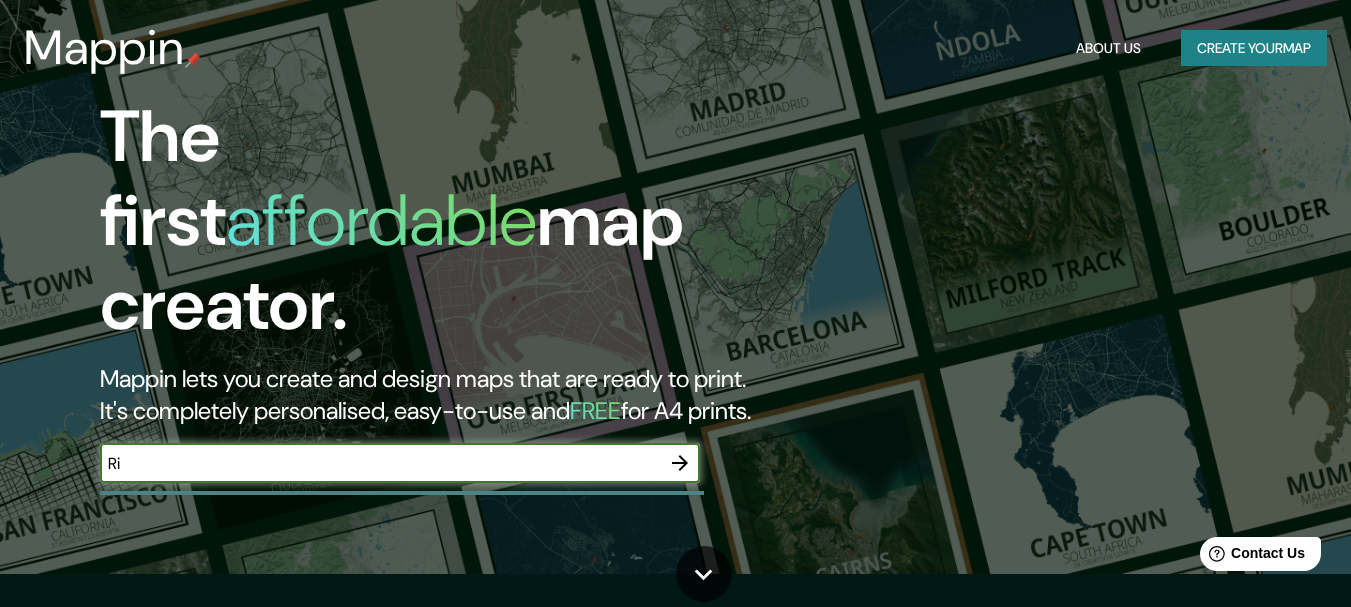 type on "R" 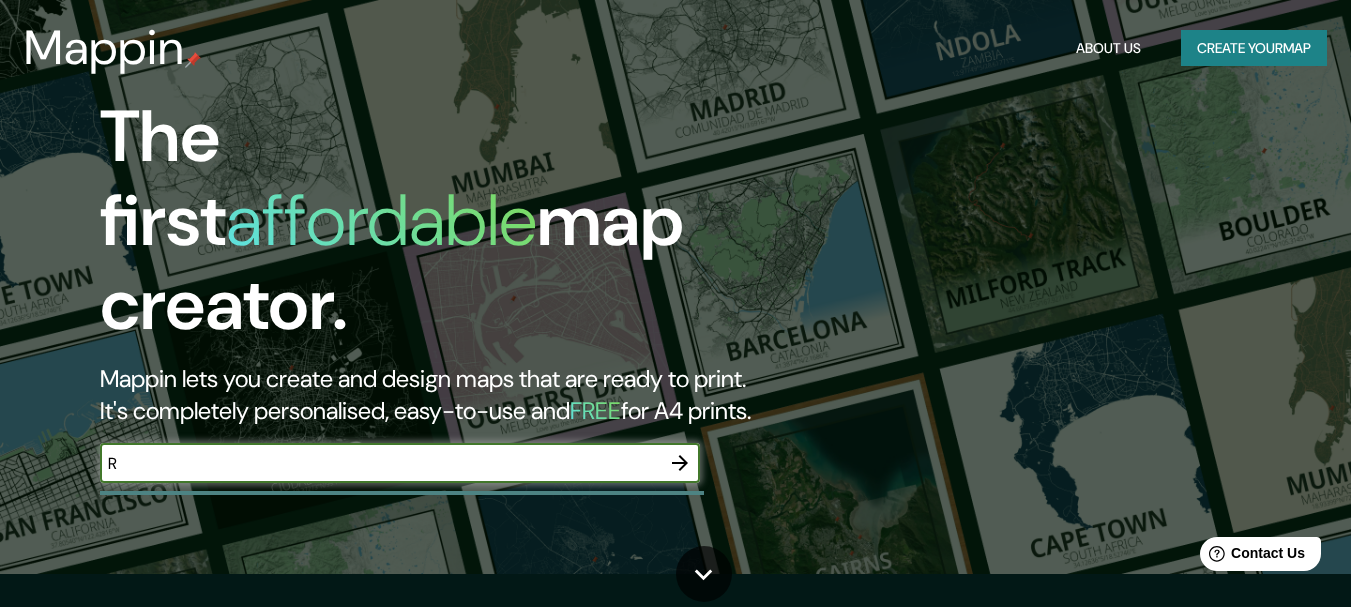 type 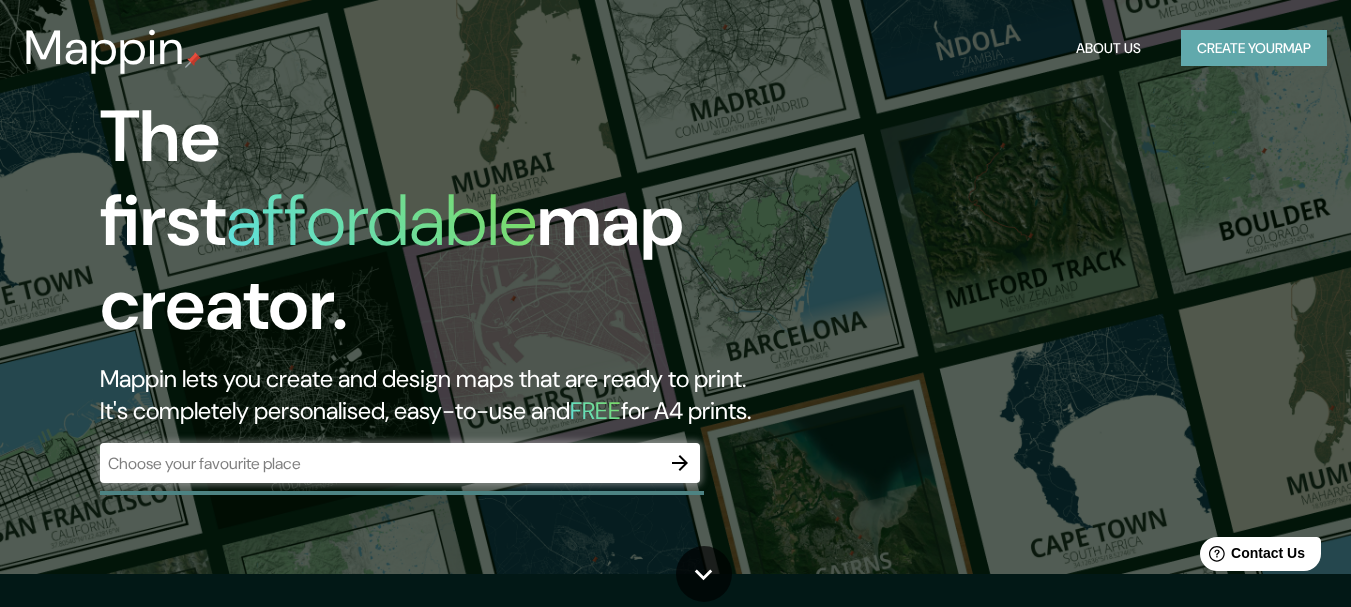 click on "Create your   map" at bounding box center (1254, 48) 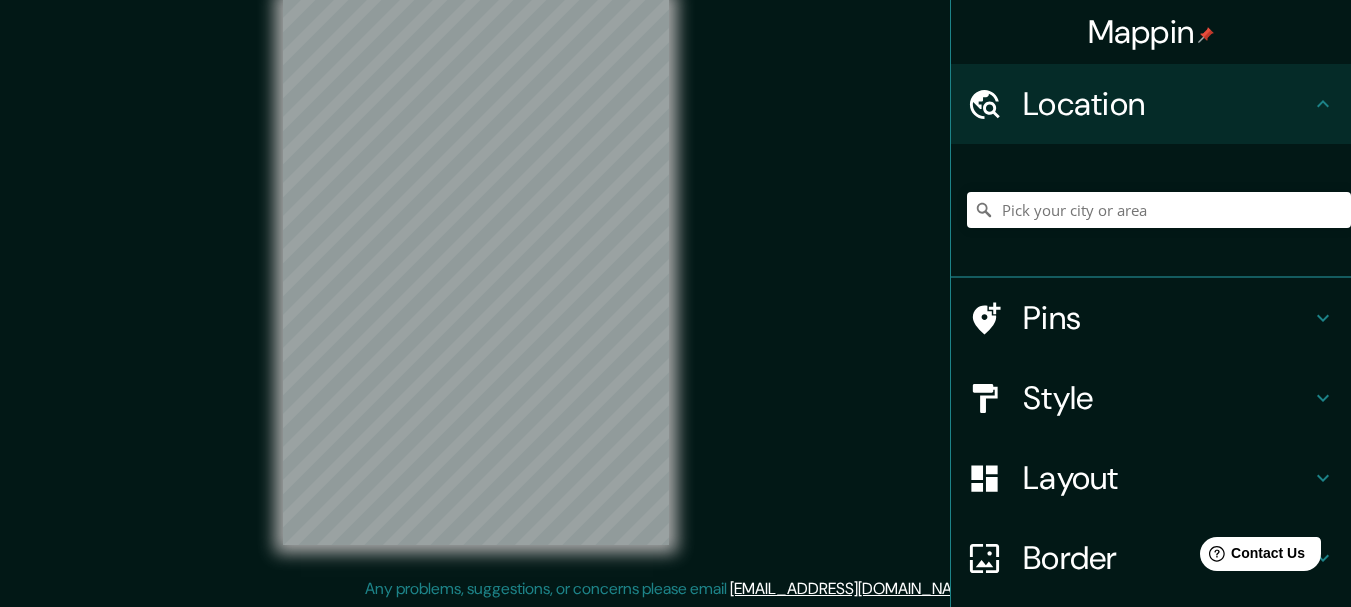 scroll, scrollTop: 0, scrollLeft: 0, axis: both 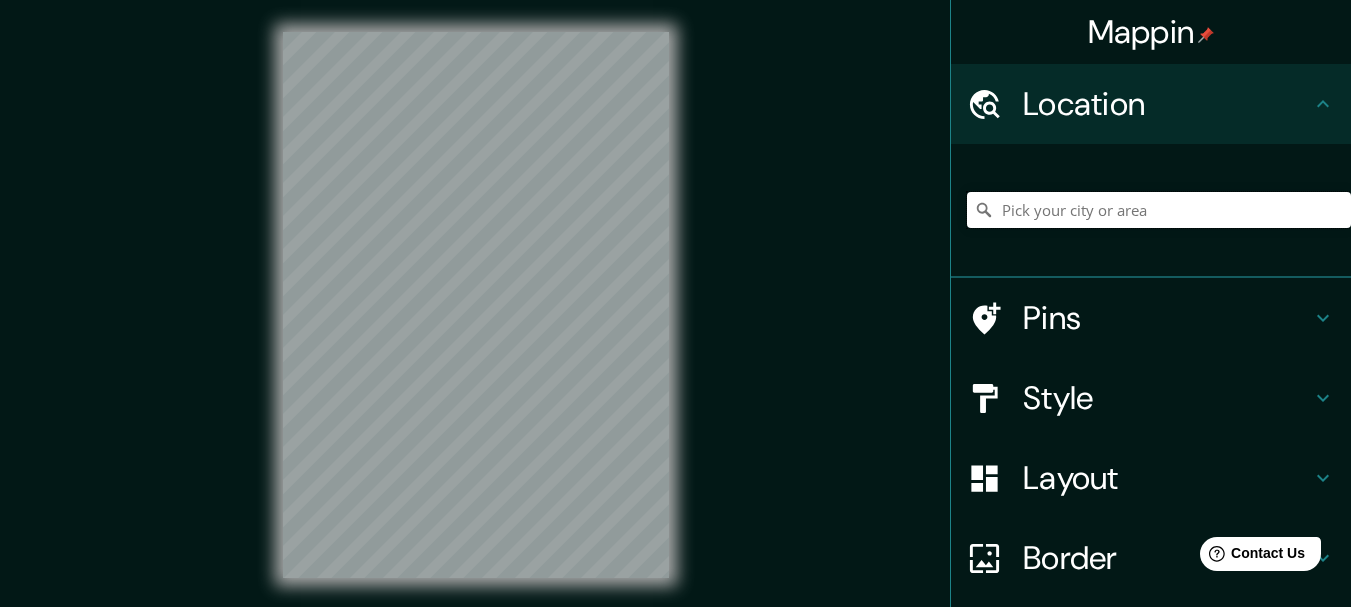 click at bounding box center [1159, 210] 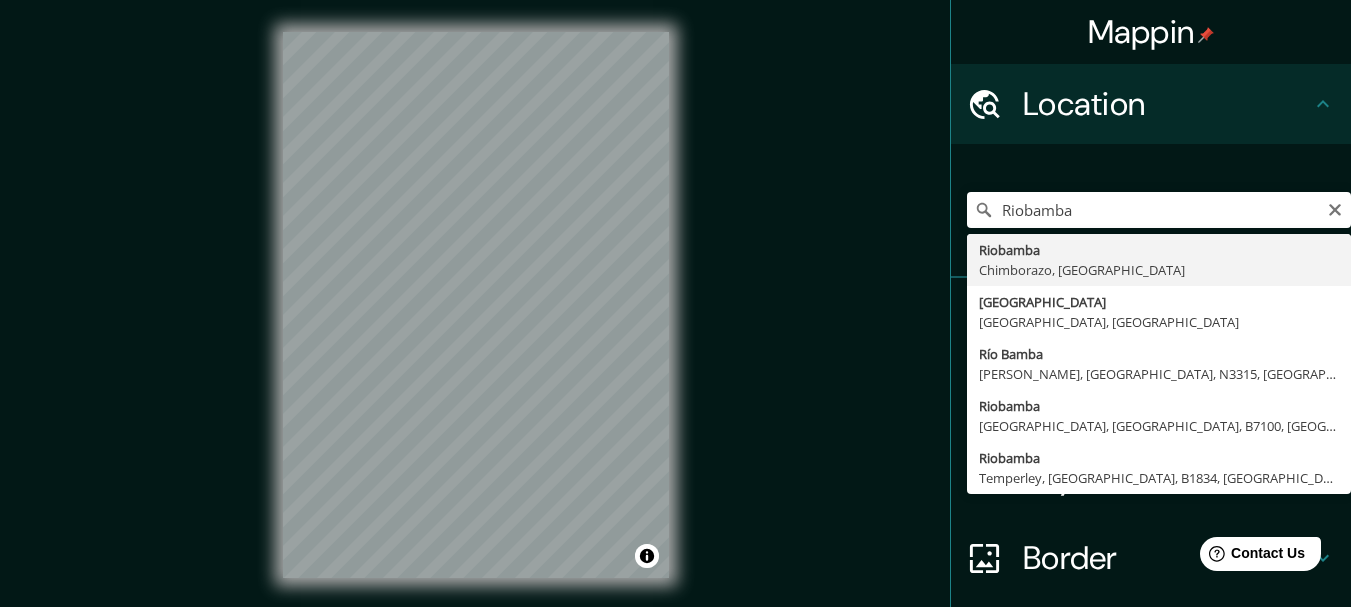 type on "Riobamba, [GEOGRAPHIC_DATA], [GEOGRAPHIC_DATA]" 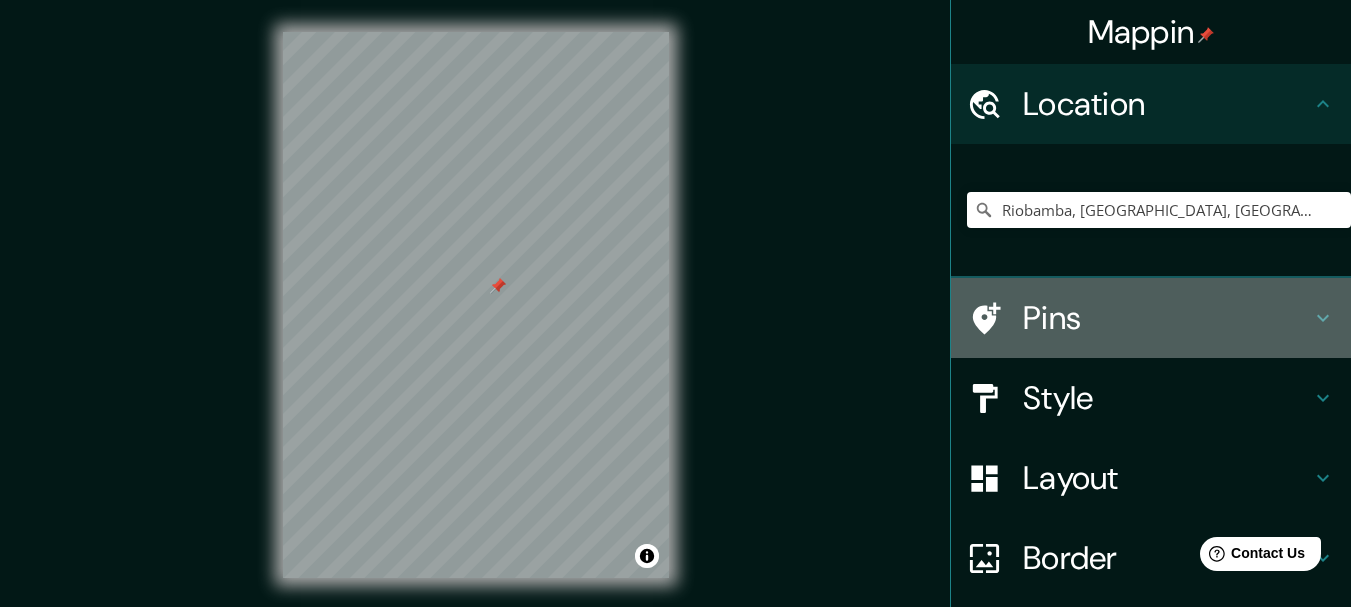 click 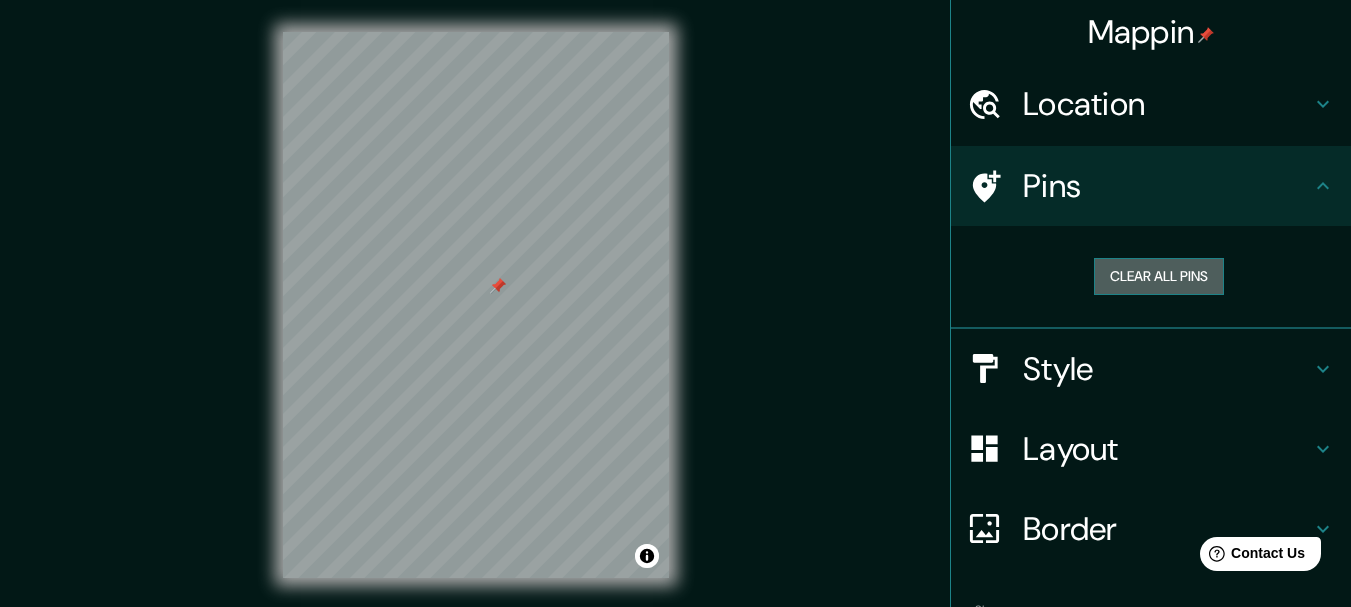 click on "Clear all pins" at bounding box center (1159, 276) 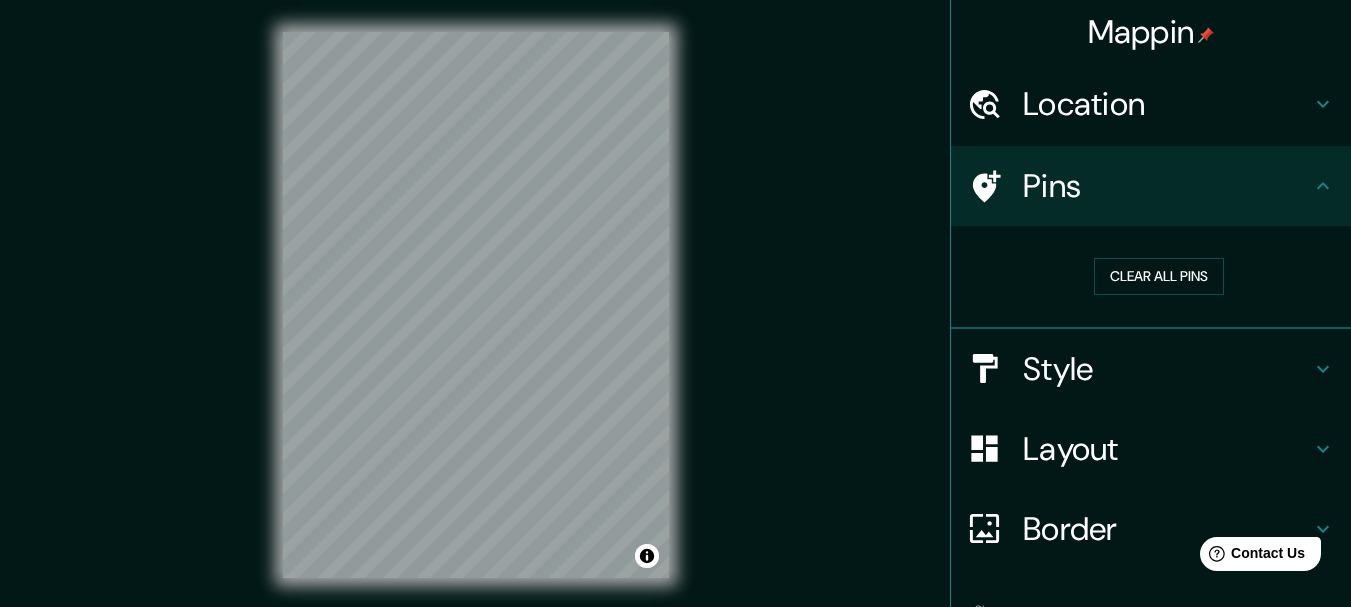 click 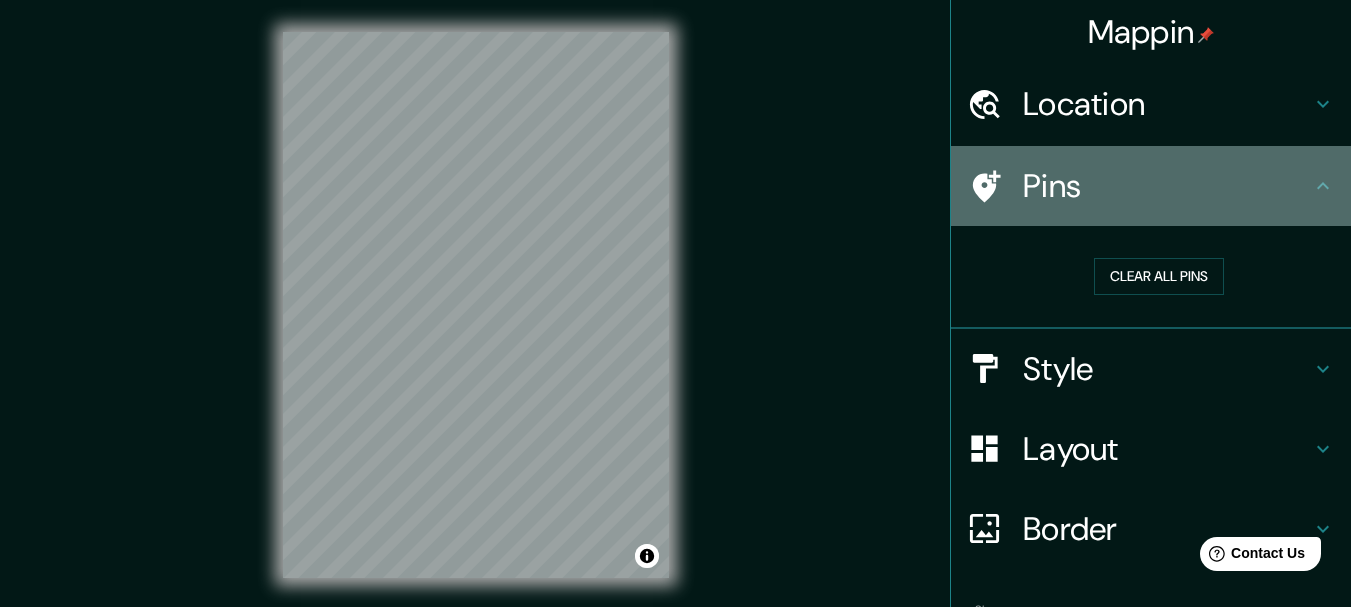 click 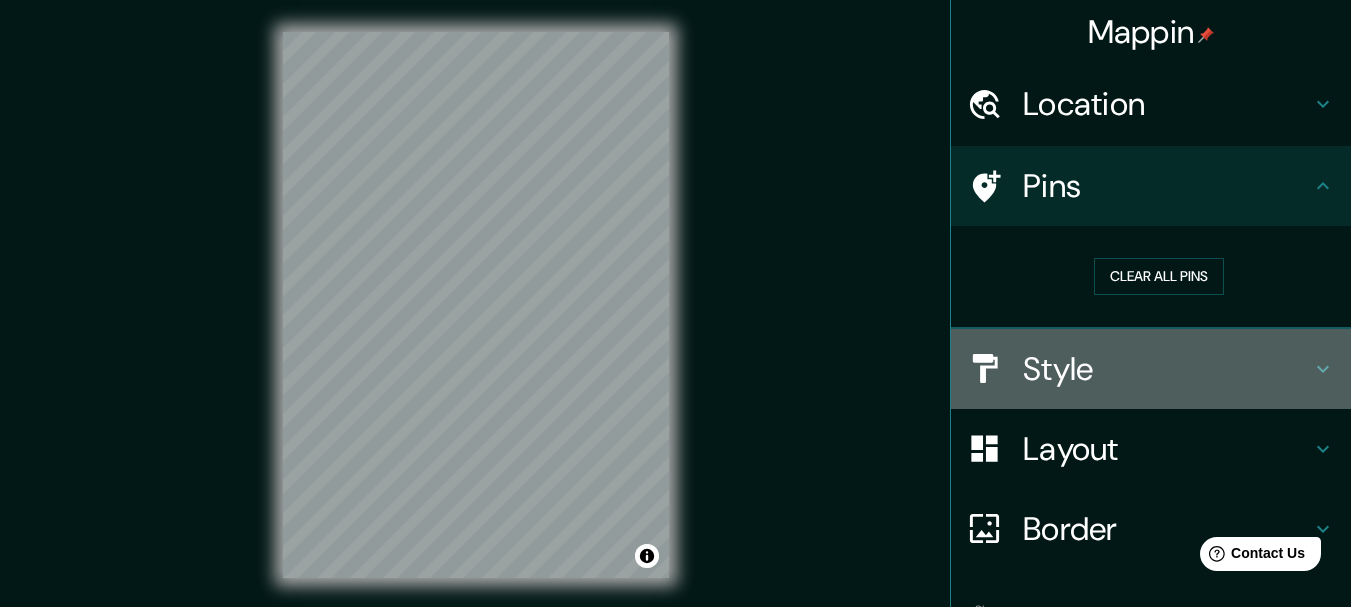 click 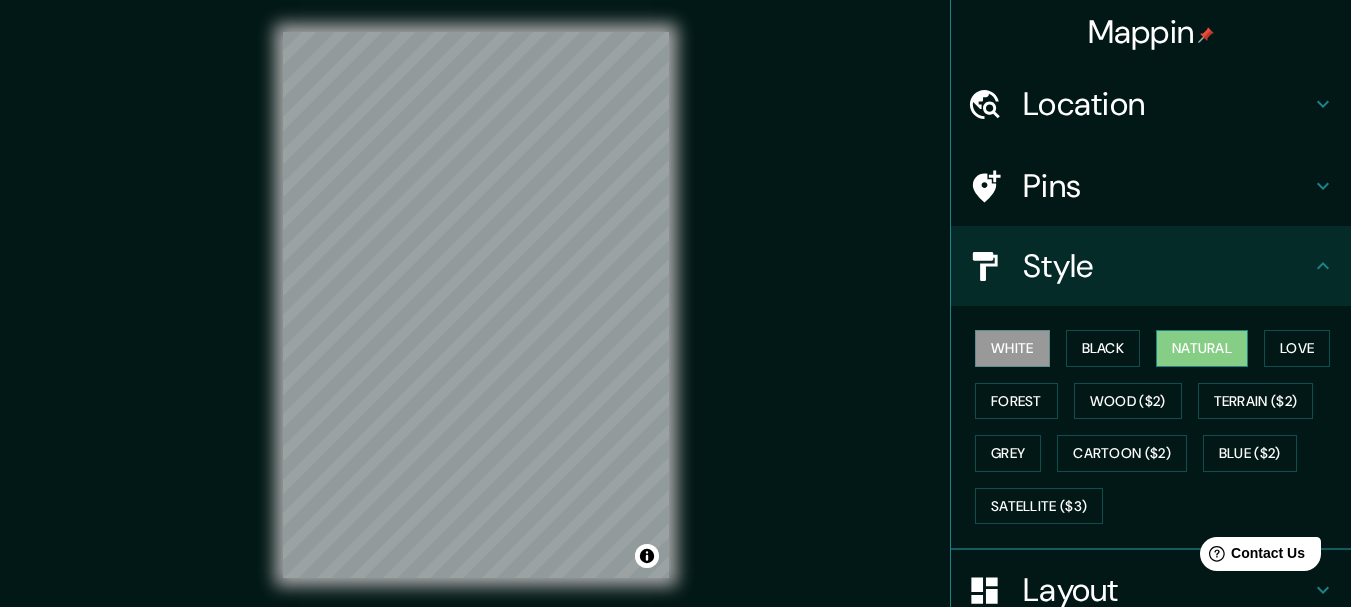 click on "Natural" at bounding box center [1202, 348] 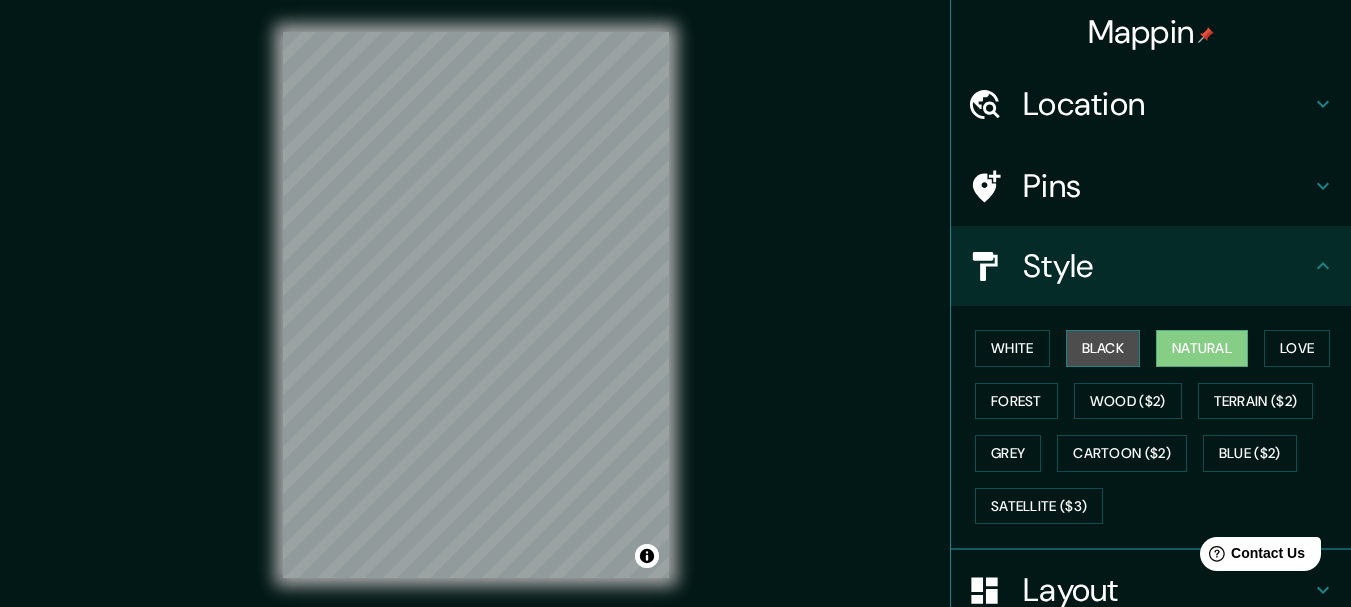 click on "Black" at bounding box center (1103, 348) 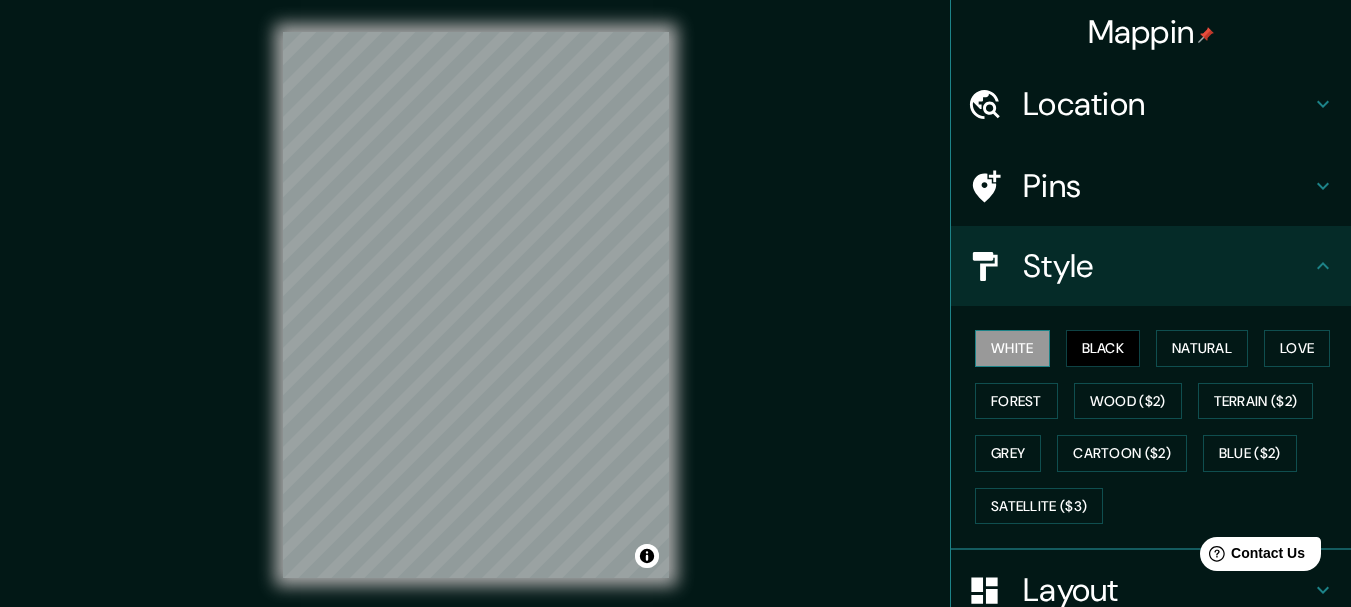 click on "White" at bounding box center [1012, 348] 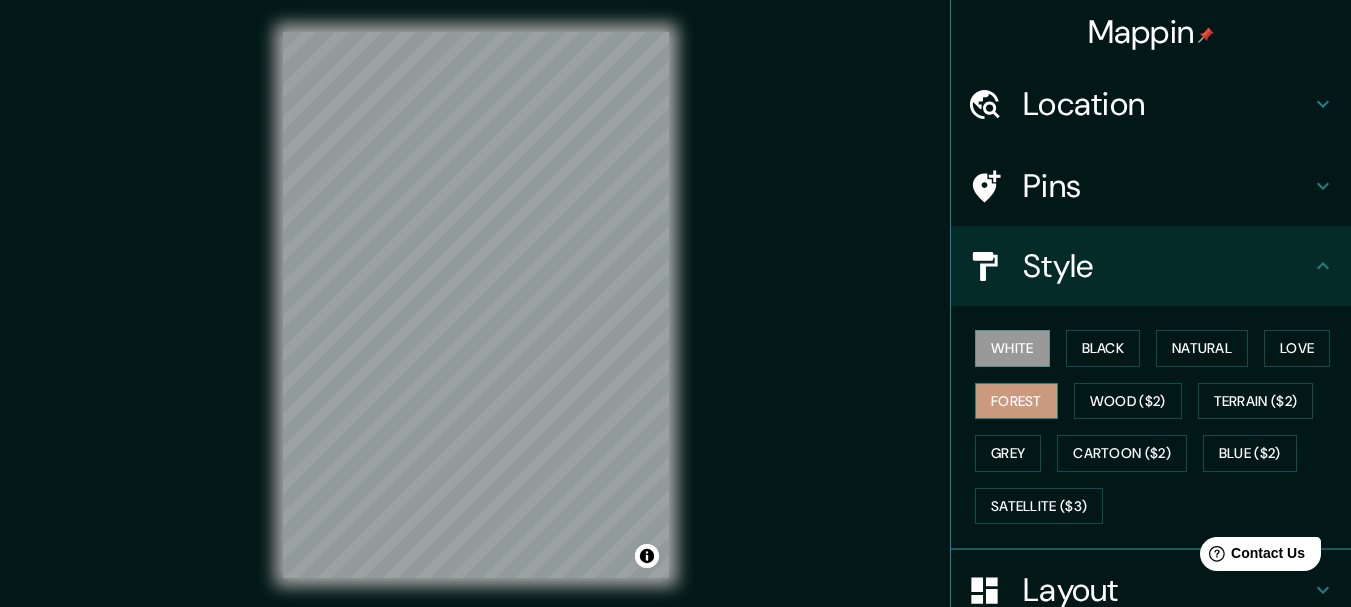 click on "Forest" at bounding box center [1016, 401] 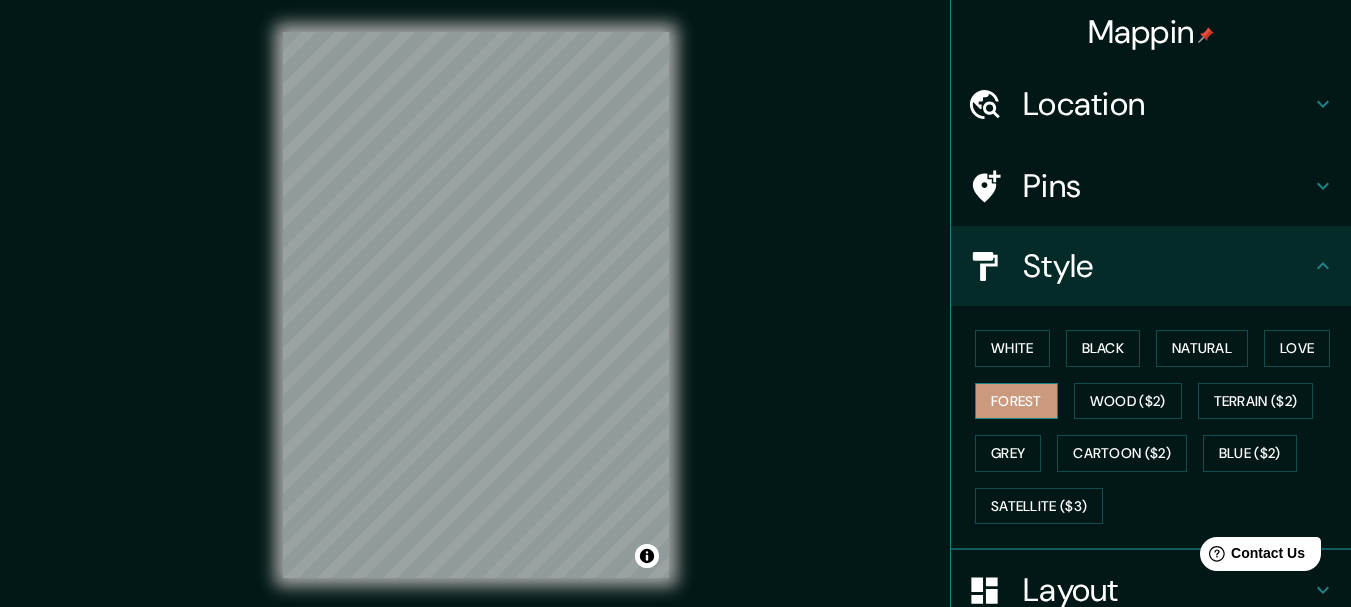 click on "Forest" at bounding box center [1016, 401] 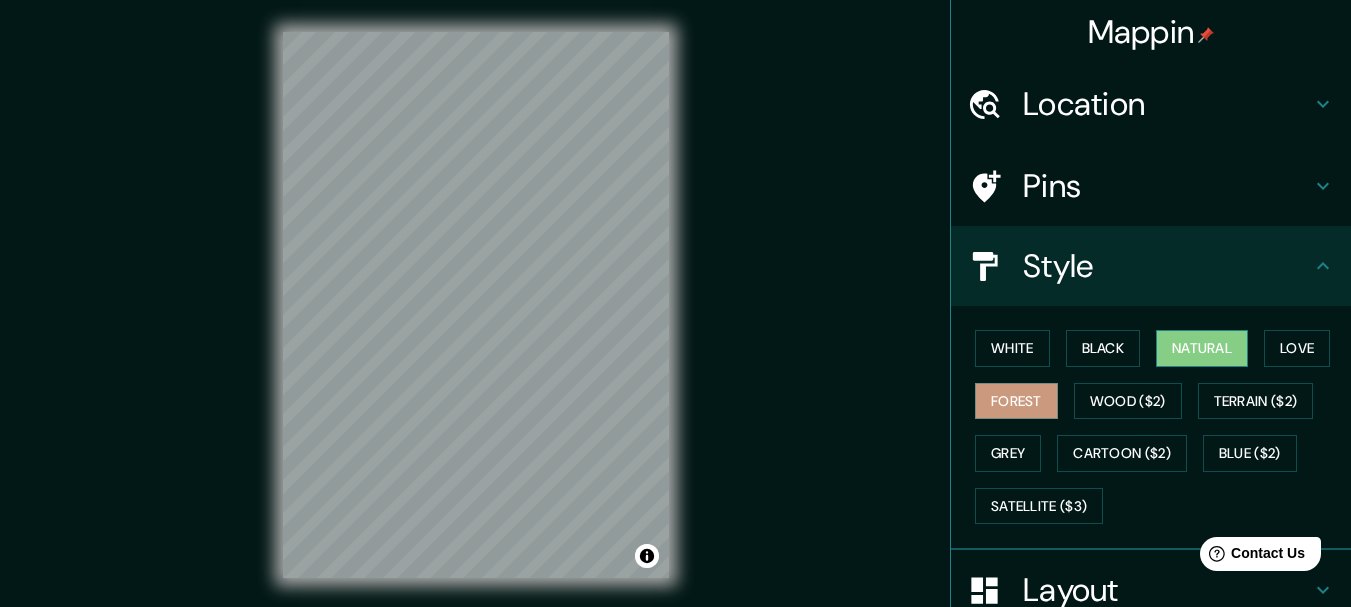 click on "Natural" at bounding box center (1202, 348) 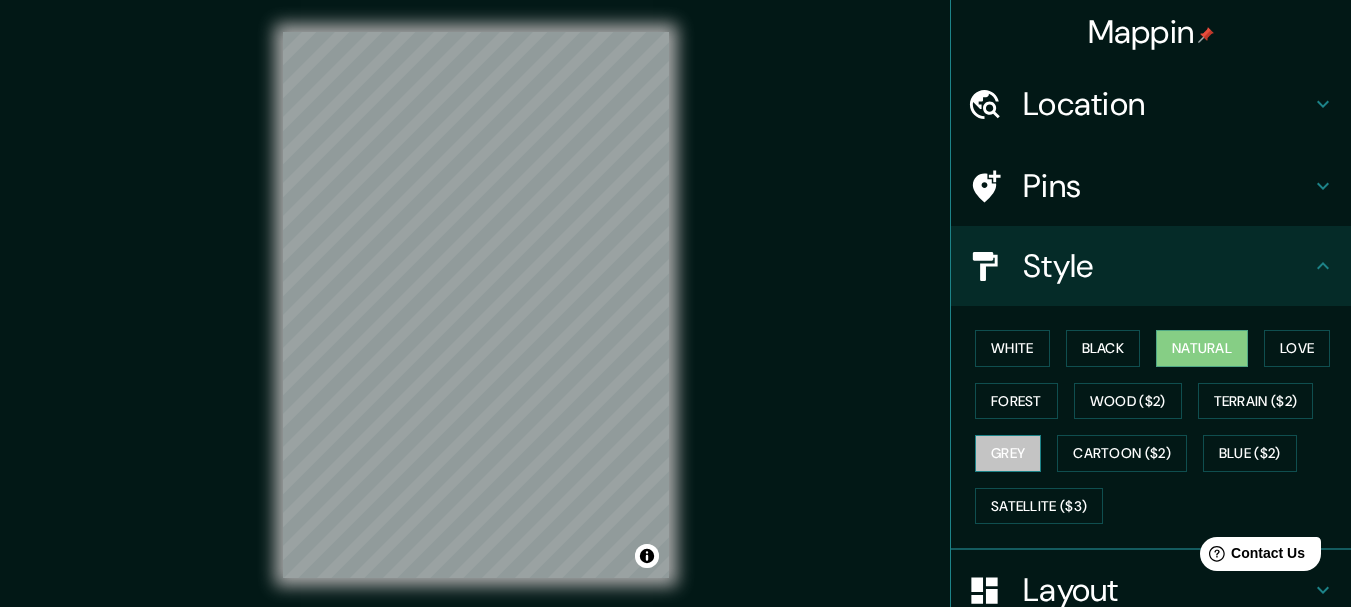 click on "Grey" at bounding box center (1008, 453) 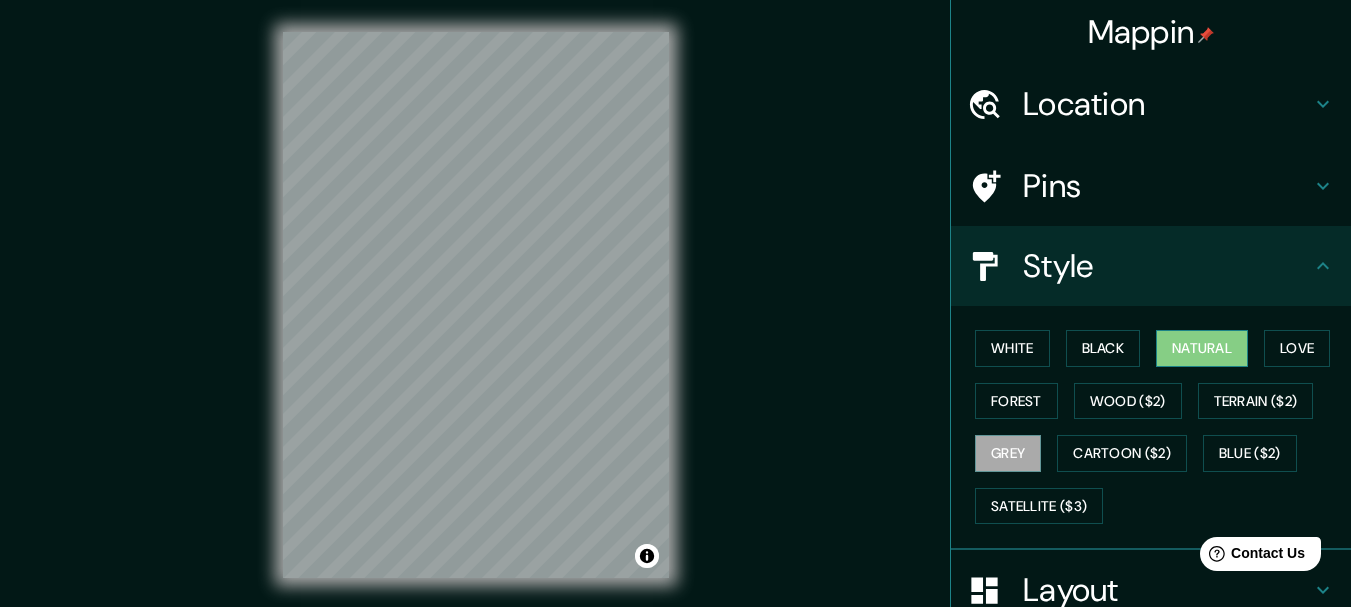 click on "Natural" at bounding box center [1202, 348] 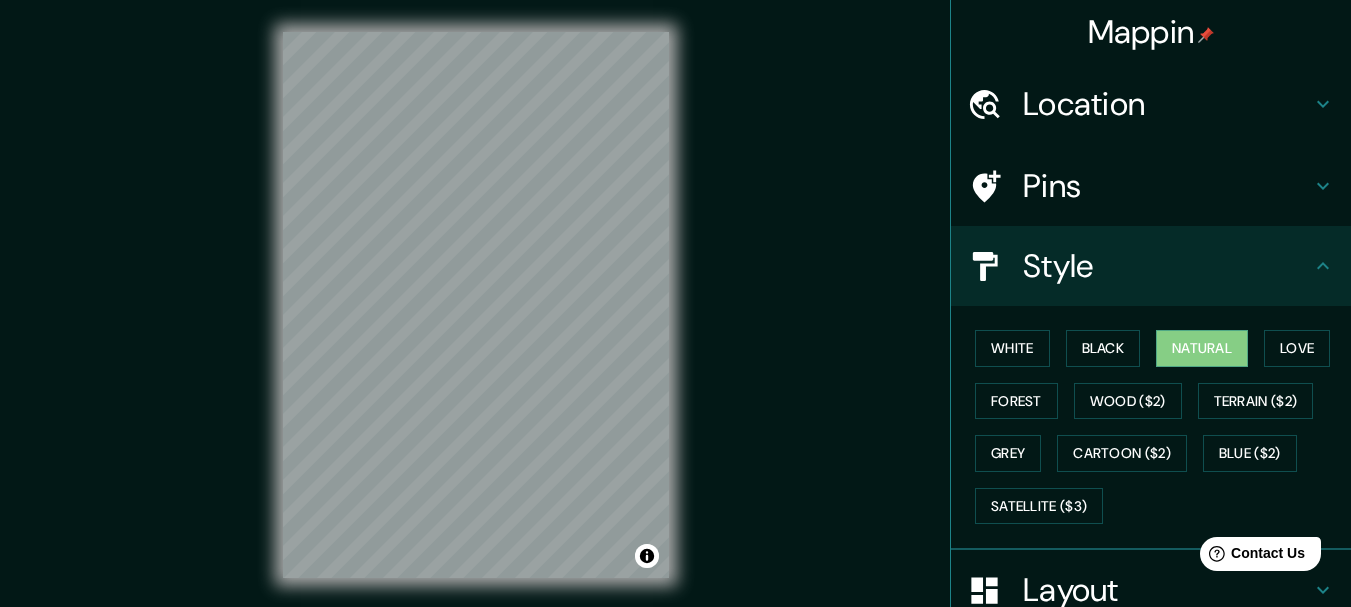 click on "© Mapbox   © OpenStreetMap   Improve this map" at bounding box center (476, 305) 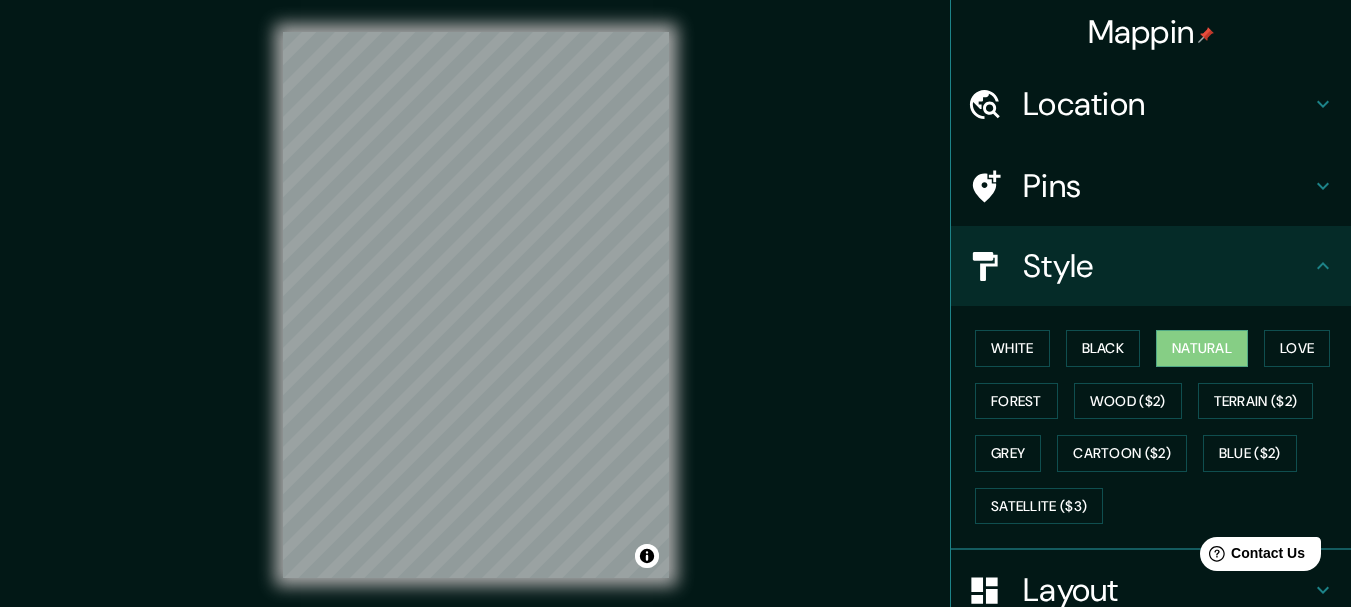 click on "Mappin Location [GEOGRAPHIC_DATA], [GEOGRAPHIC_DATA], [GEOGRAPHIC_DATA] Pins Style White Black Natural Love Forest Wood ($2) Terrain ($2) Grey Cartoon ($2) Blue ($2) Satellite ($3) Layout Border Choose a border.  Hint : you can make layers of the frame opaque to create some cool effects. None Simple Transparent Fancy Size A4 single Create your map © Mapbox   © OpenStreetMap   Improve this map Any problems, suggestions, or concerns please email    [EMAIL_ADDRESS][DOMAIN_NAME] . . ." at bounding box center [675, 321] 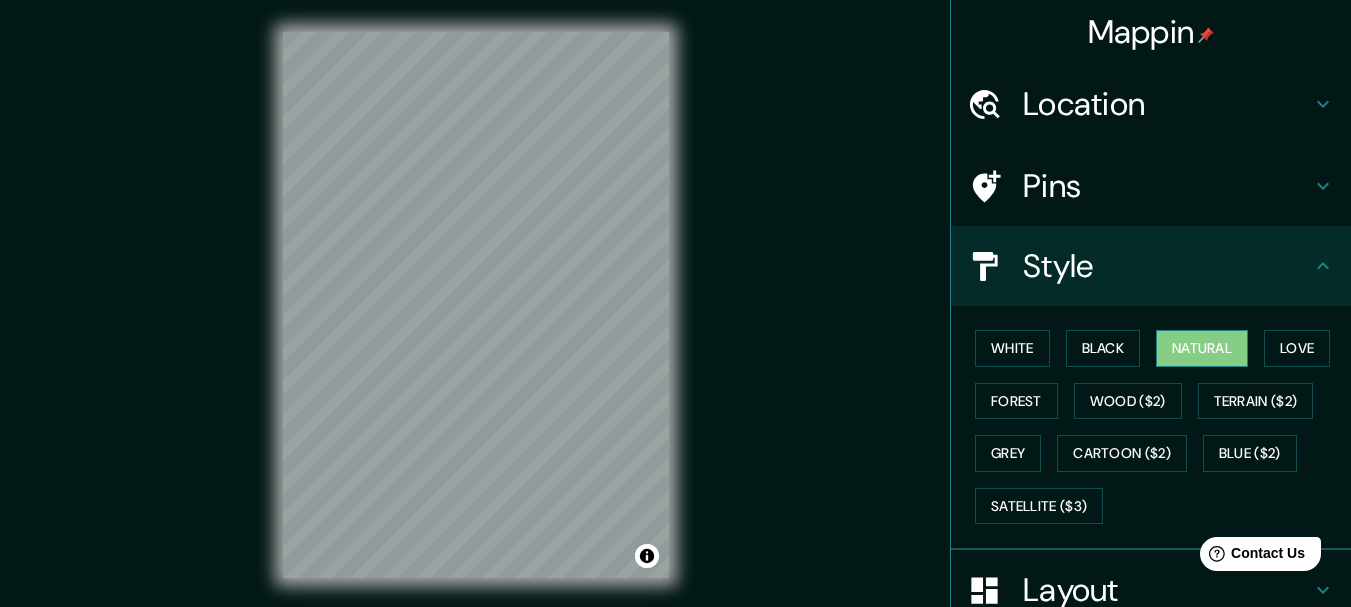 click on "Natural" at bounding box center [1202, 348] 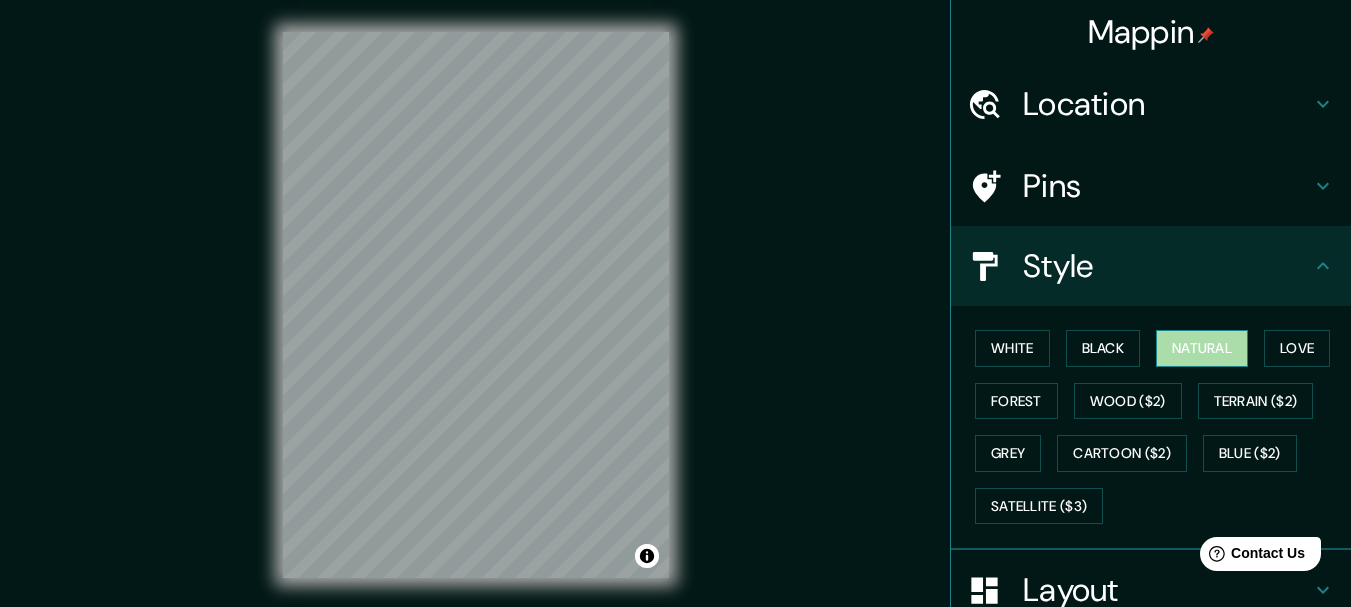 click on "Natural" at bounding box center [1202, 348] 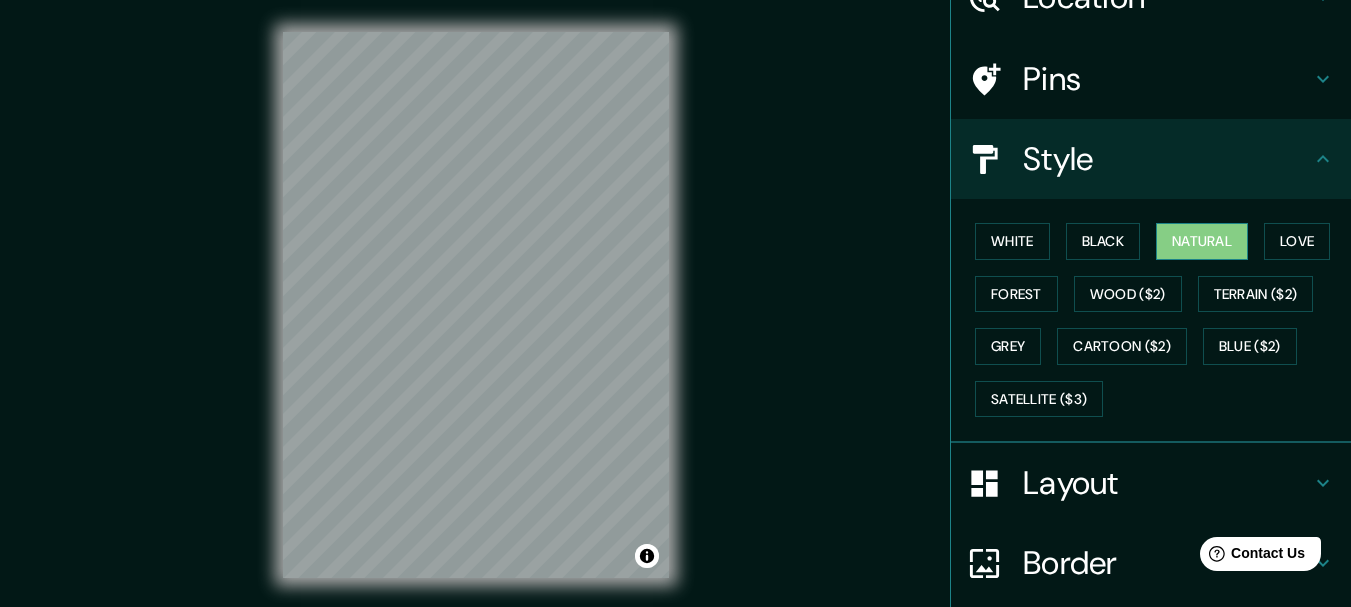 scroll, scrollTop: 70, scrollLeft: 0, axis: vertical 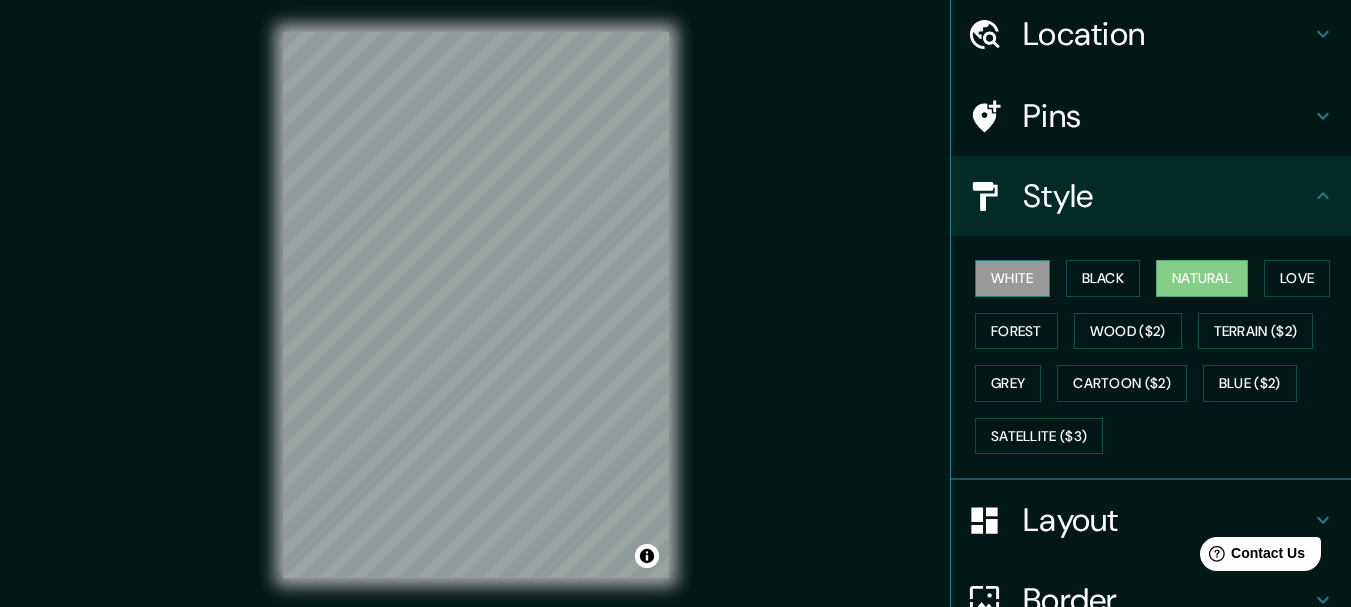 click on "White" at bounding box center (1012, 278) 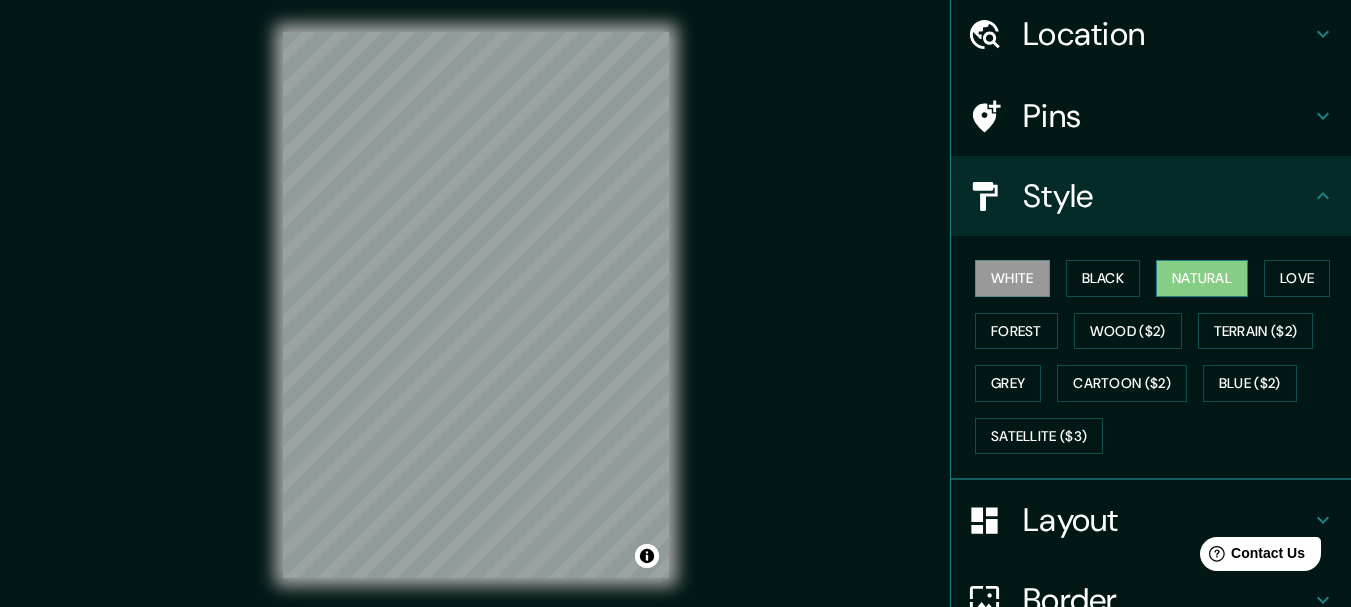 click on "Natural" at bounding box center [1202, 278] 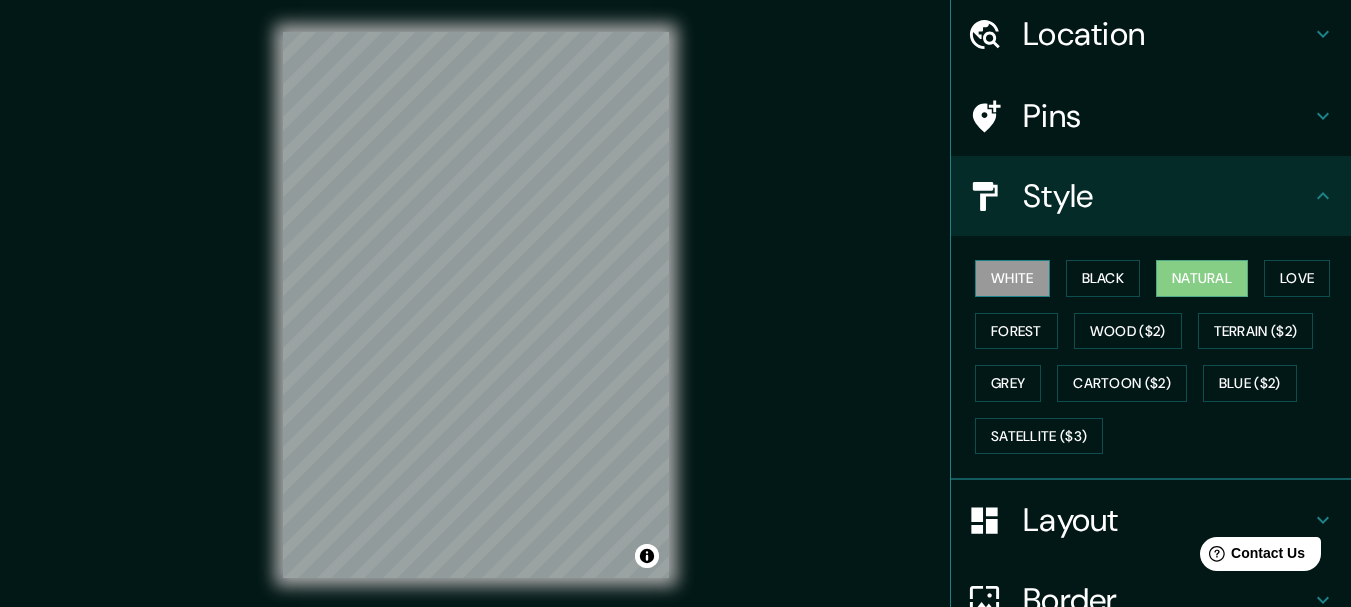 click on "White" at bounding box center (1012, 278) 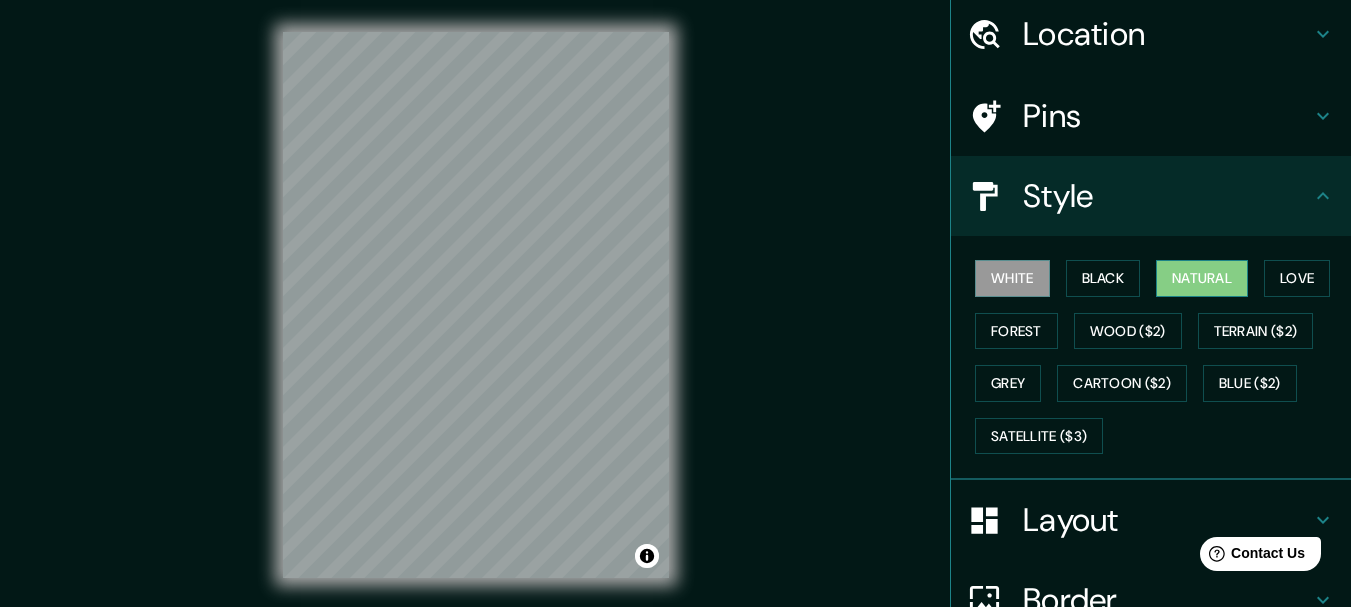 click on "Natural" at bounding box center [1202, 278] 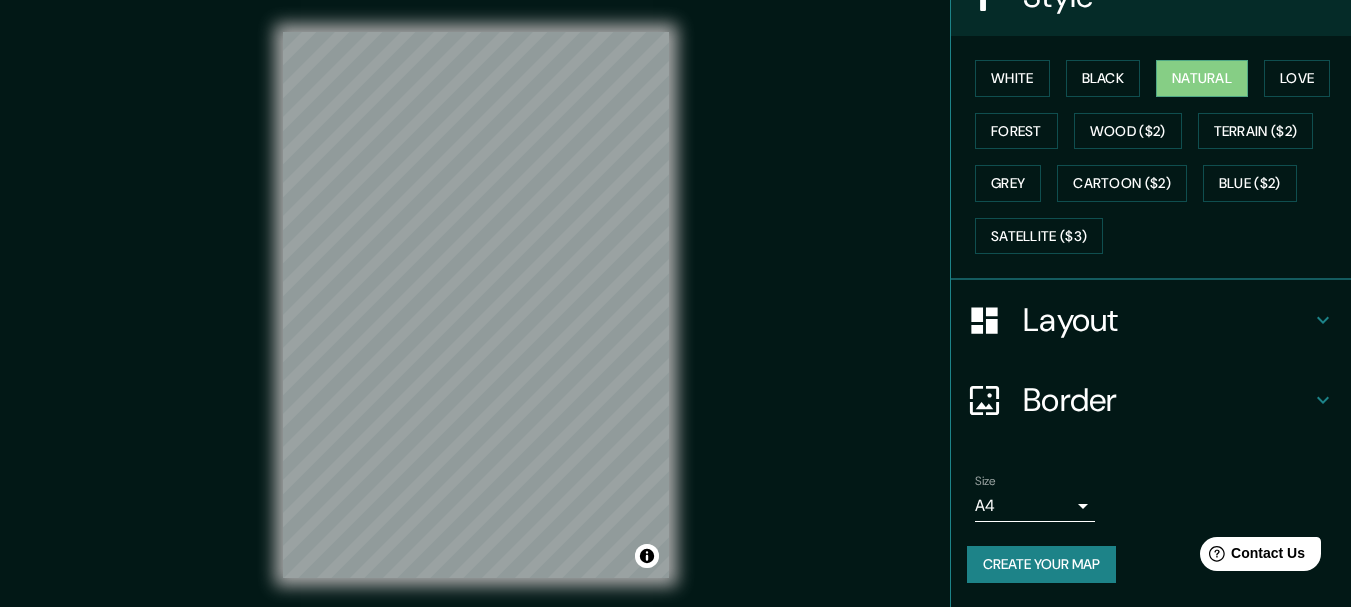 click on "Layout" at bounding box center [1167, 320] 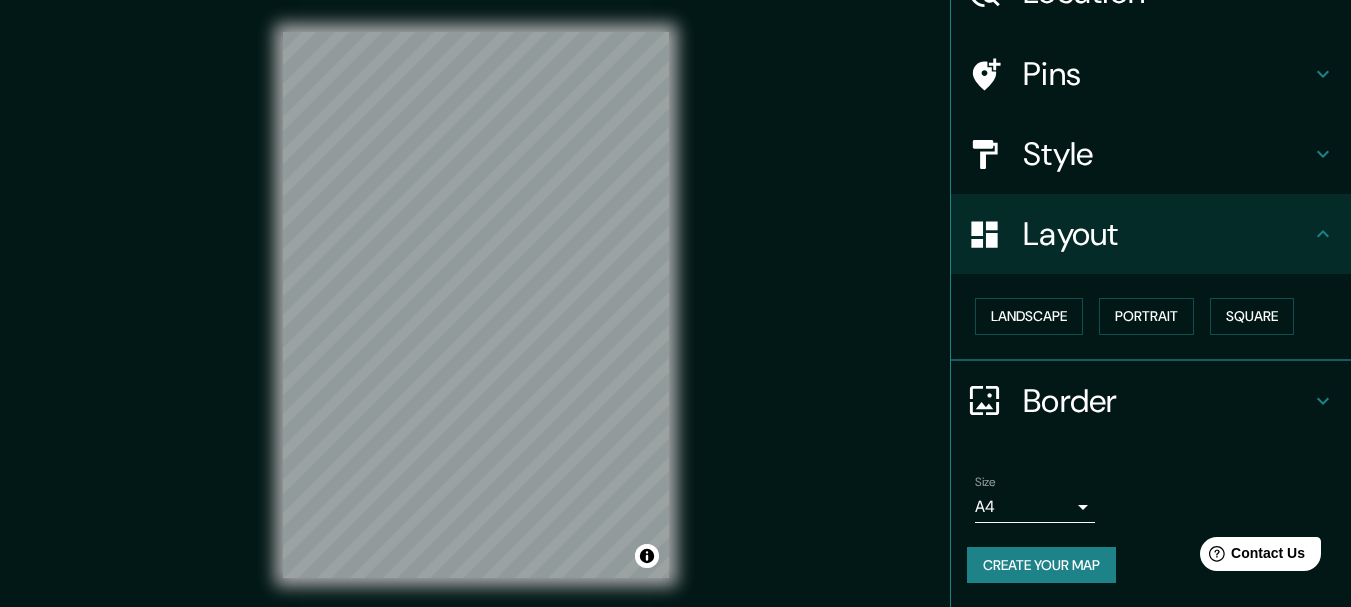 scroll, scrollTop: 112, scrollLeft: 0, axis: vertical 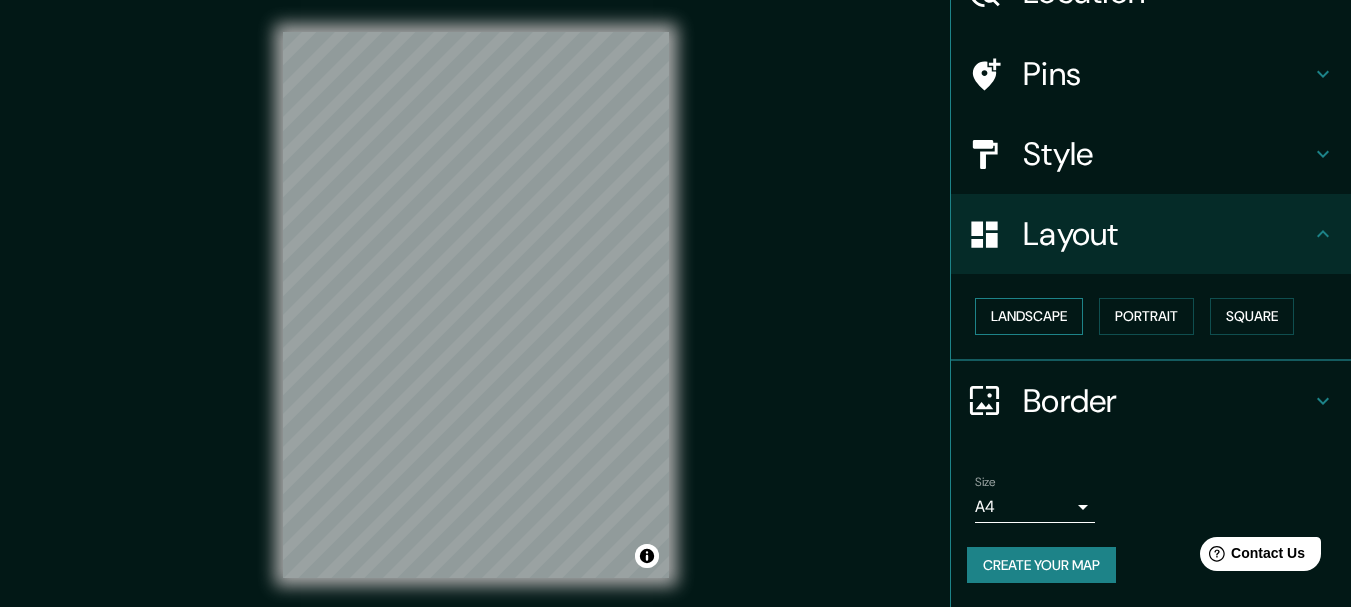 click on "Landscape" at bounding box center [1029, 316] 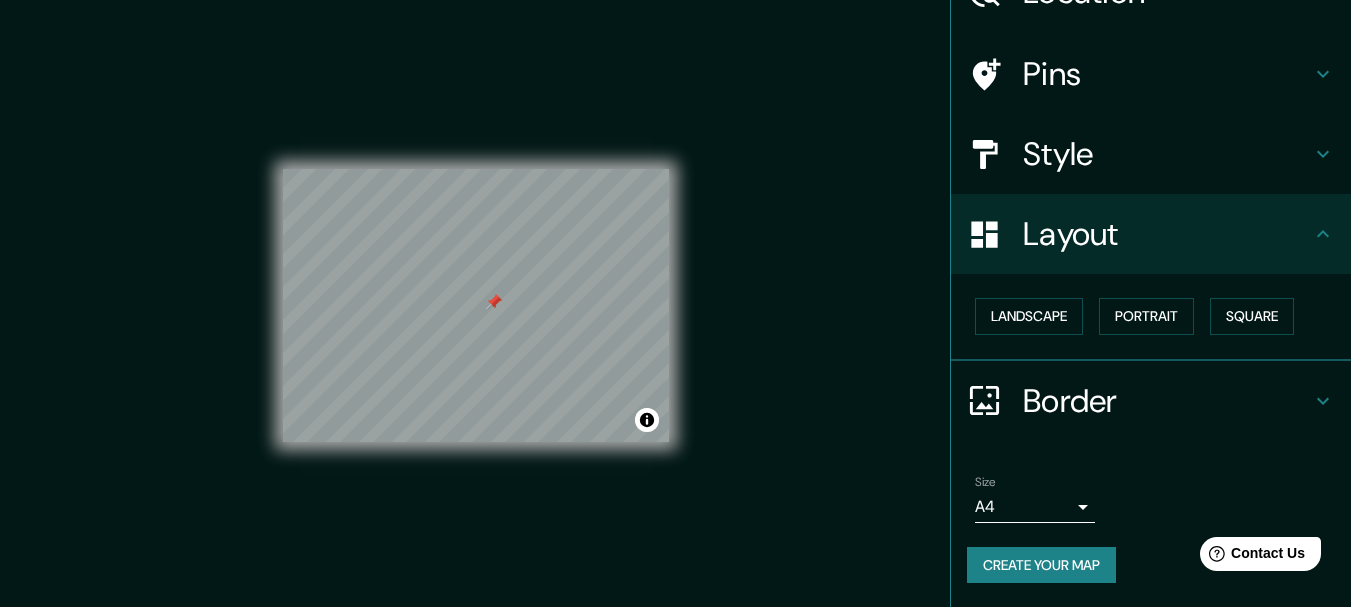 click on "Border" at bounding box center [1167, 401] 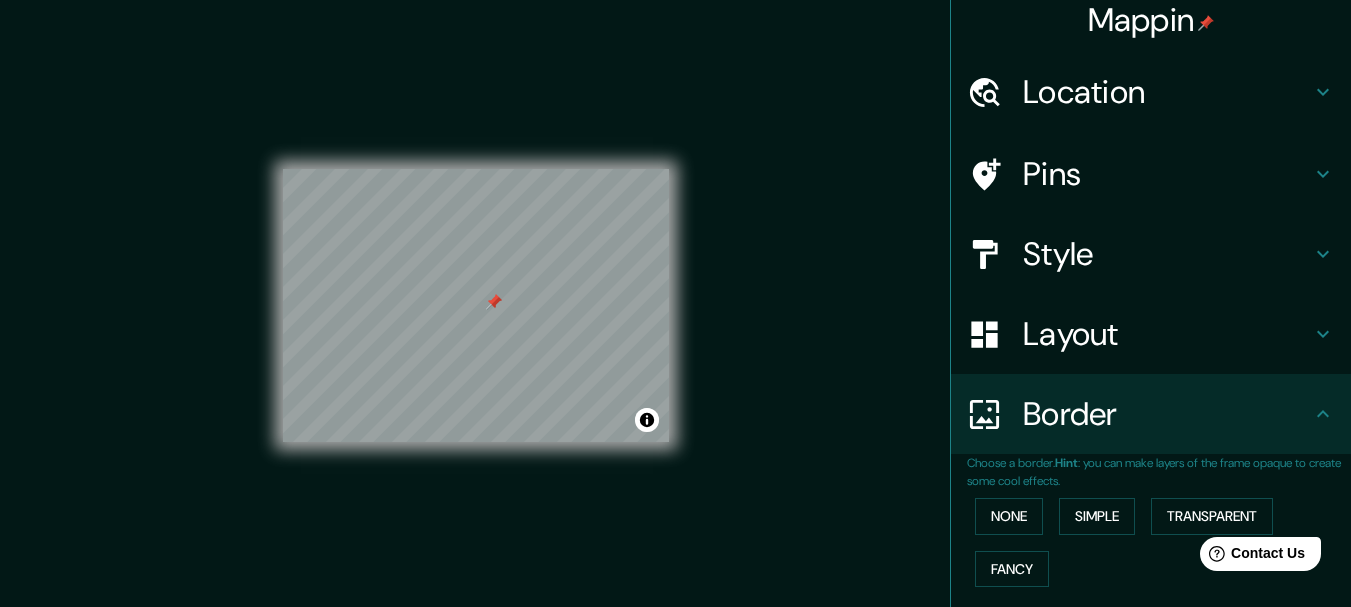 scroll, scrollTop: 0, scrollLeft: 0, axis: both 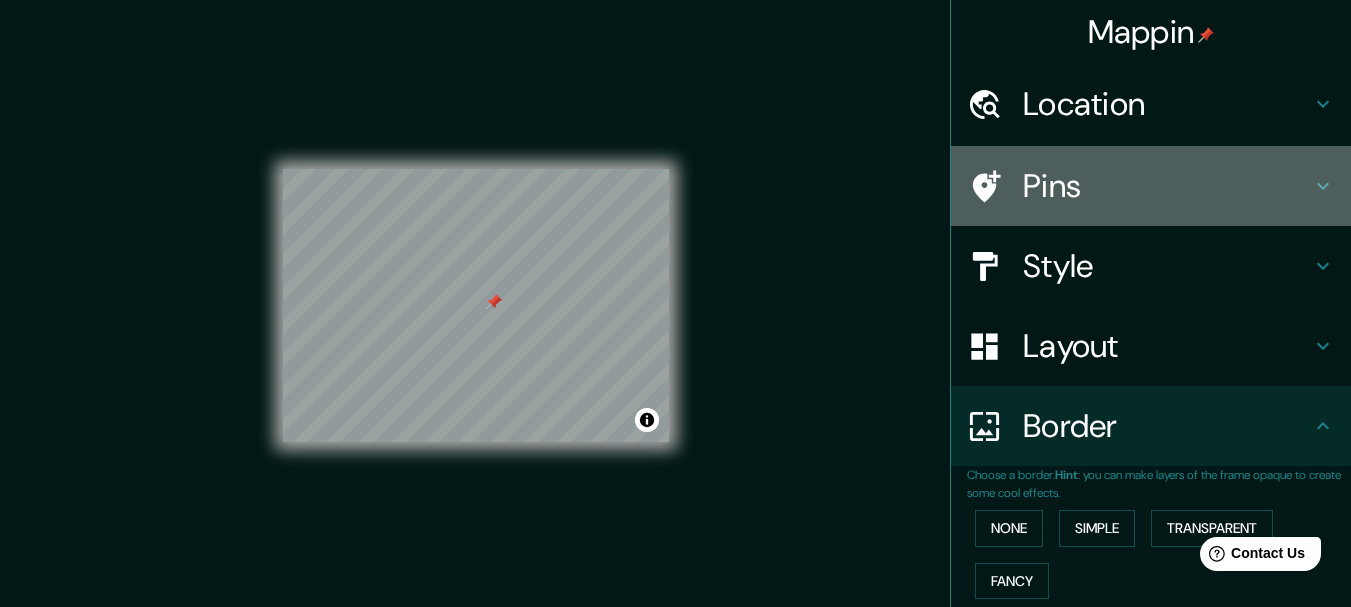 click on "Pins" at bounding box center [1167, 186] 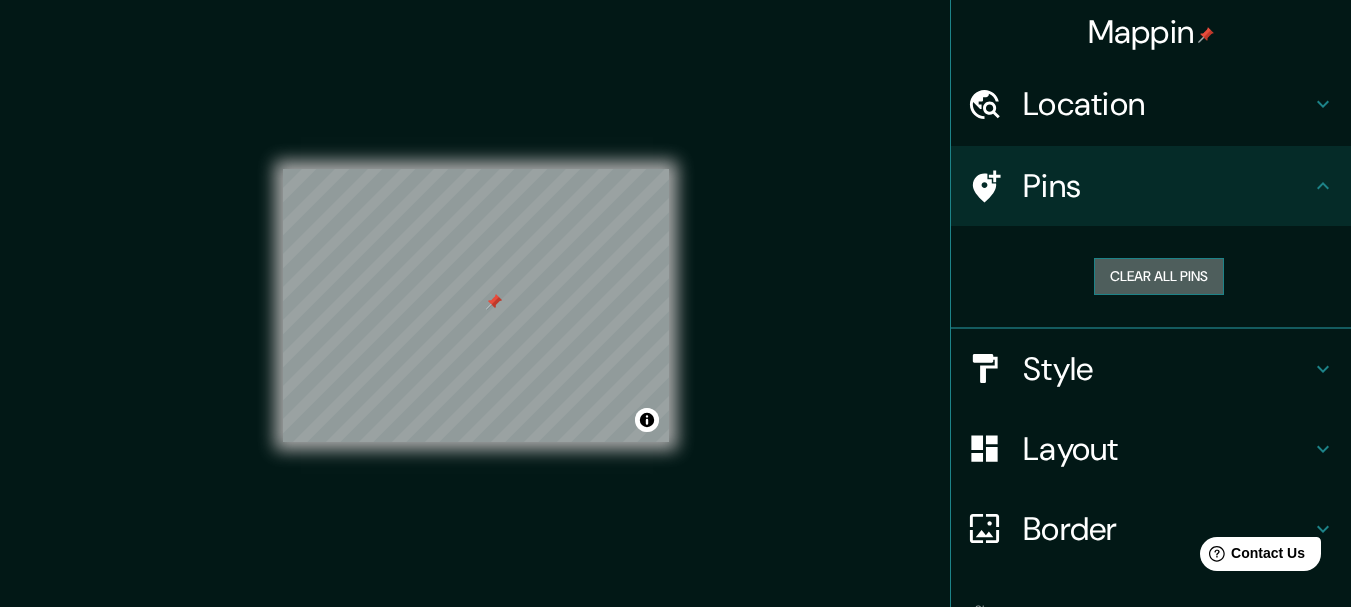 click on "Clear all pins" at bounding box center [1159, 276] 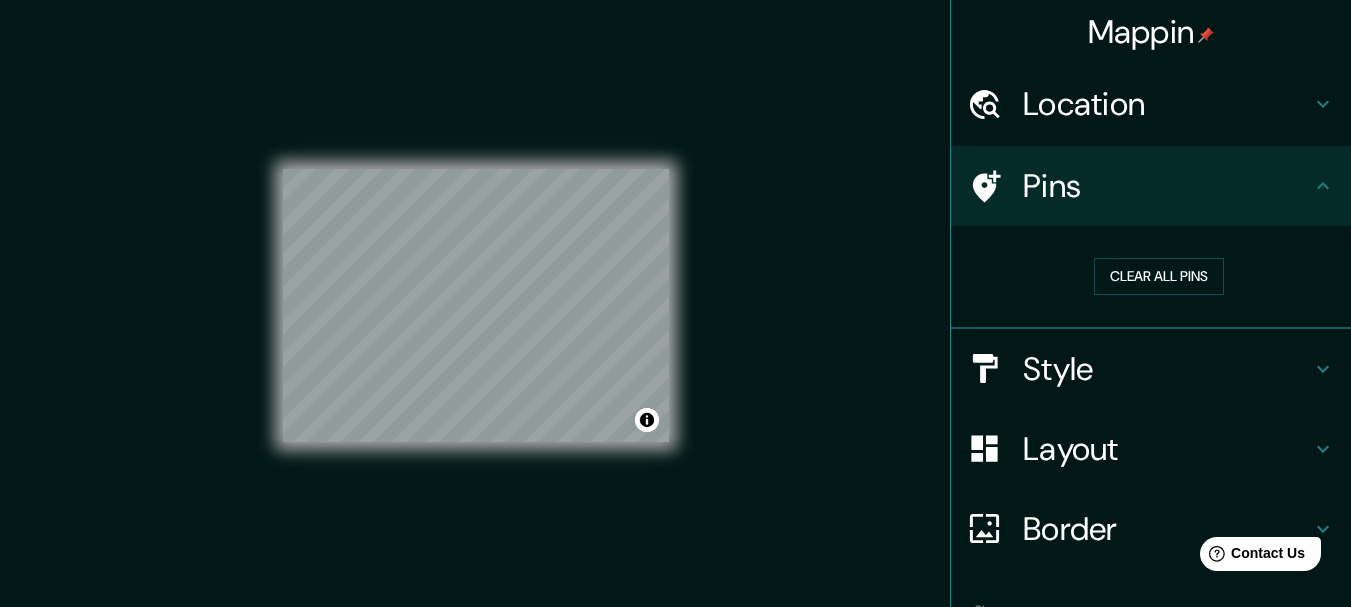 click on "Layout" at bounding box center [1167, 449] 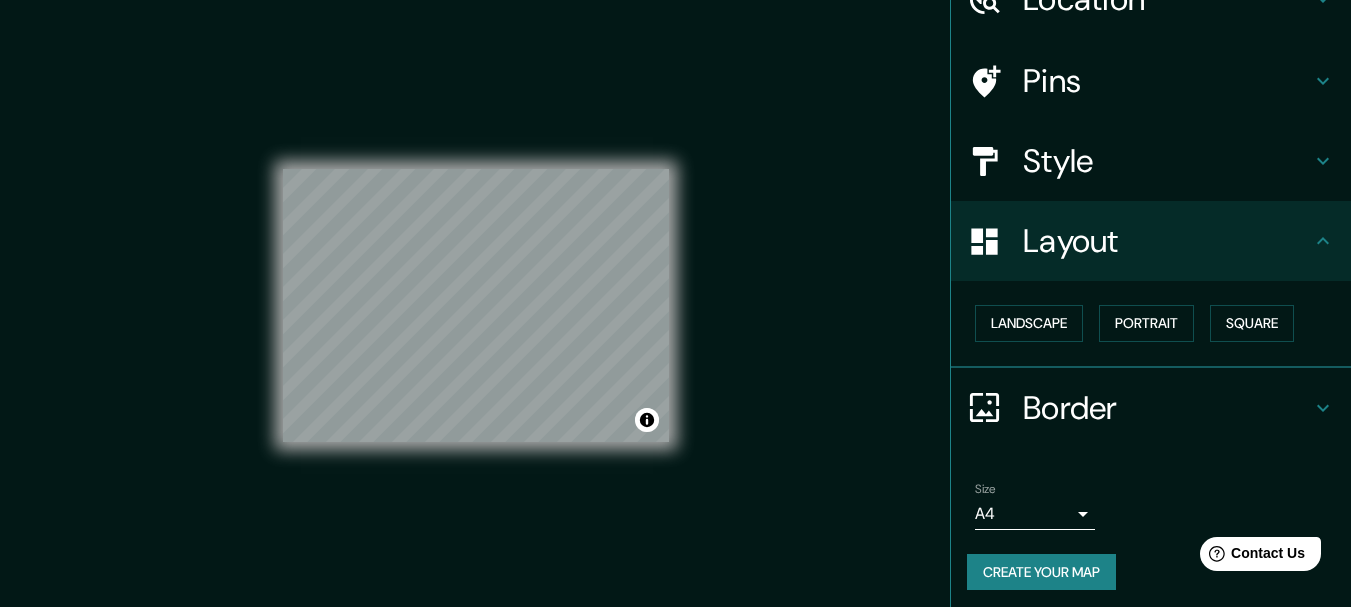scroll, scrollTop: 112, scrollLeft: 0, axis: vertical 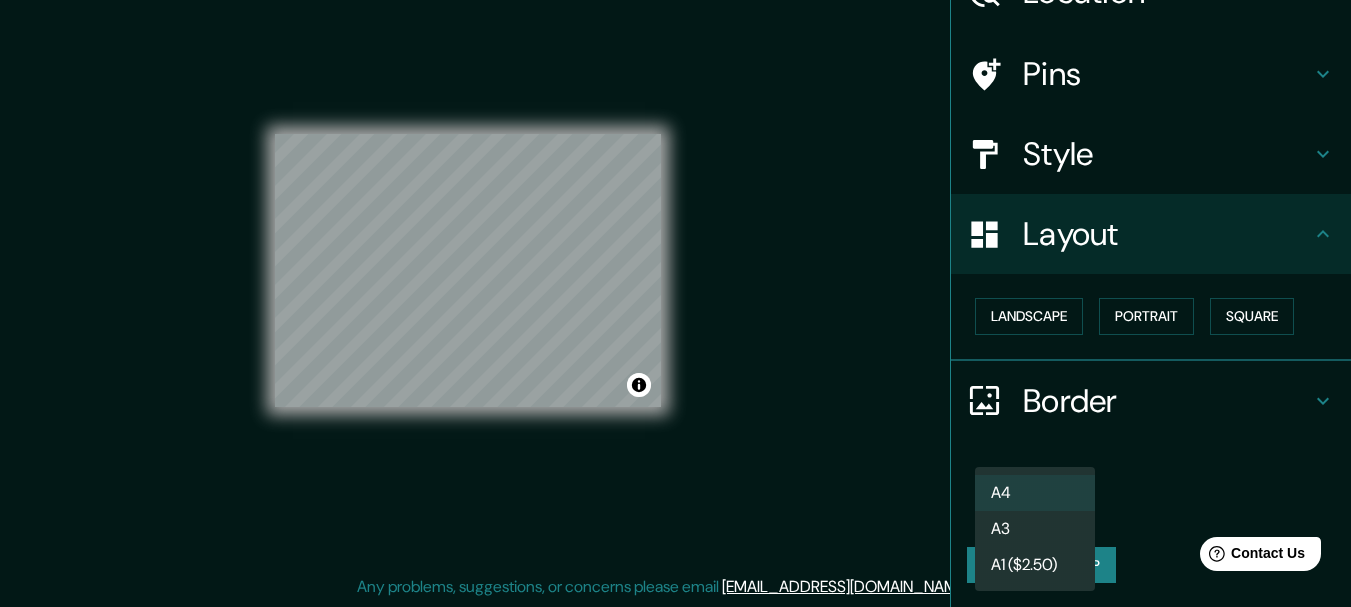 click on "Mappin Location [GEOGRAPHIC_DATA], [GEOGRAPHIC_DATA], [GEOGRAPHIC_DATA] Pins Style Layout Landscape Portrait Square Border Choose a border.  Hint : you can make layers of the frame opaque to create some cool effects. None Simple Transparent Fancy Size A4 single Create your map © Mapbox   © OpenStreetMap   Improve this map Any problems, suggestions, or concerns please email    [EMAIL_ADDRESS][DOMAIN_NAME] . . . A4 A3 A1 ($2.50)" at bounding box center (675, 268) 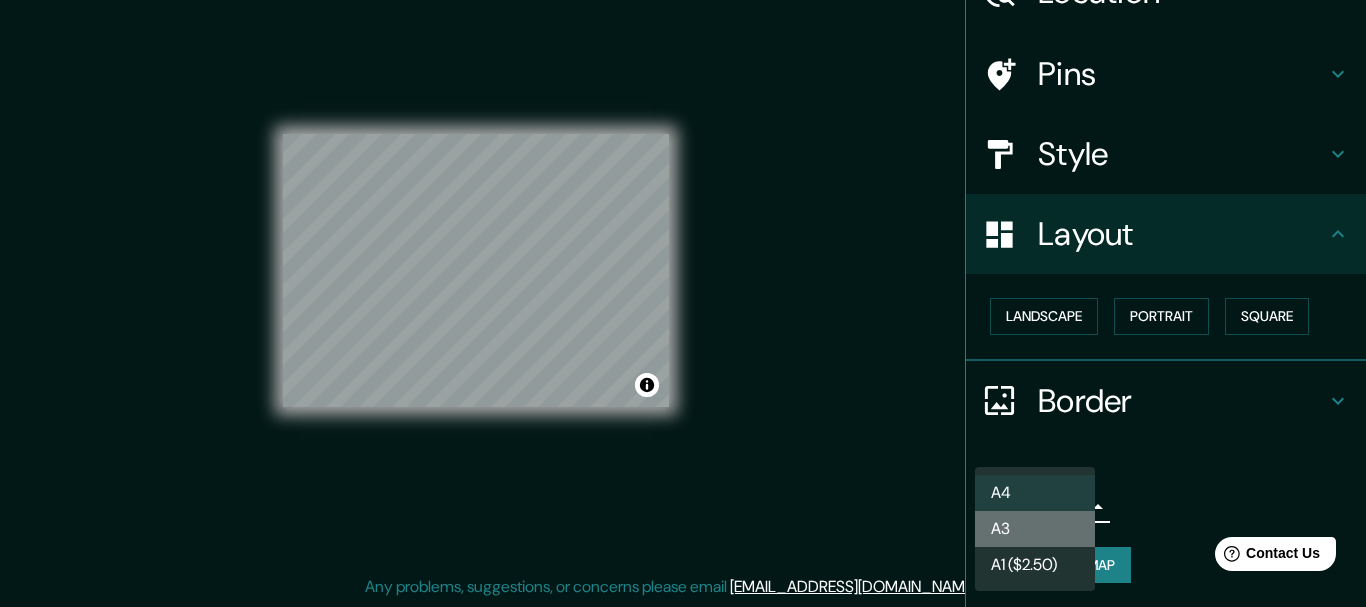 click on "A3" at bounding box center (1035, 529) 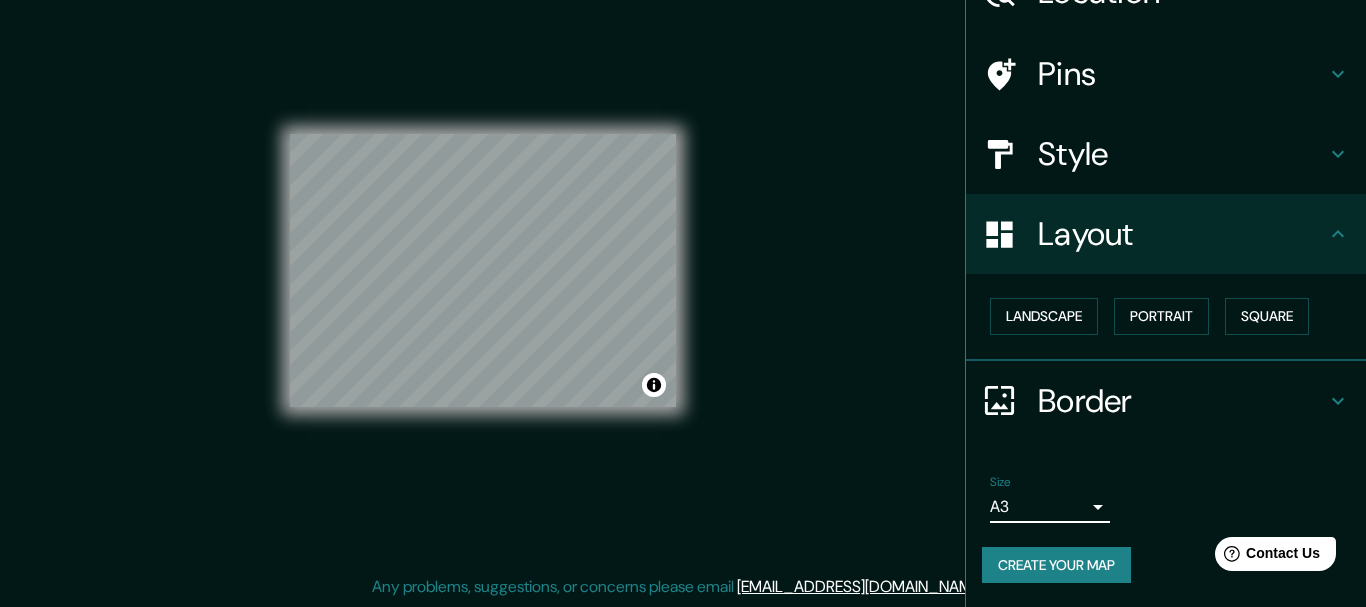 click on "Mappin Location [GEOGRAPHIC_DATA], [GEOGRAPHIC_DATA], [GEOGRAPHIC_DATA] Pins Style Layout Landscape Portrait Square Border Choose a border.  Hint : you can make layers of the frame opaque to create some cool effects. None Simple Transparent Fancy Size A3 a4 Create your map © Mapbox   © OpenStreetMap   Improve this map Any problems, suggestions, or concerns please email    [EMAIL_ADDRESS][DOMAIN_NAME] . . ." at bounding box center [683, 268] 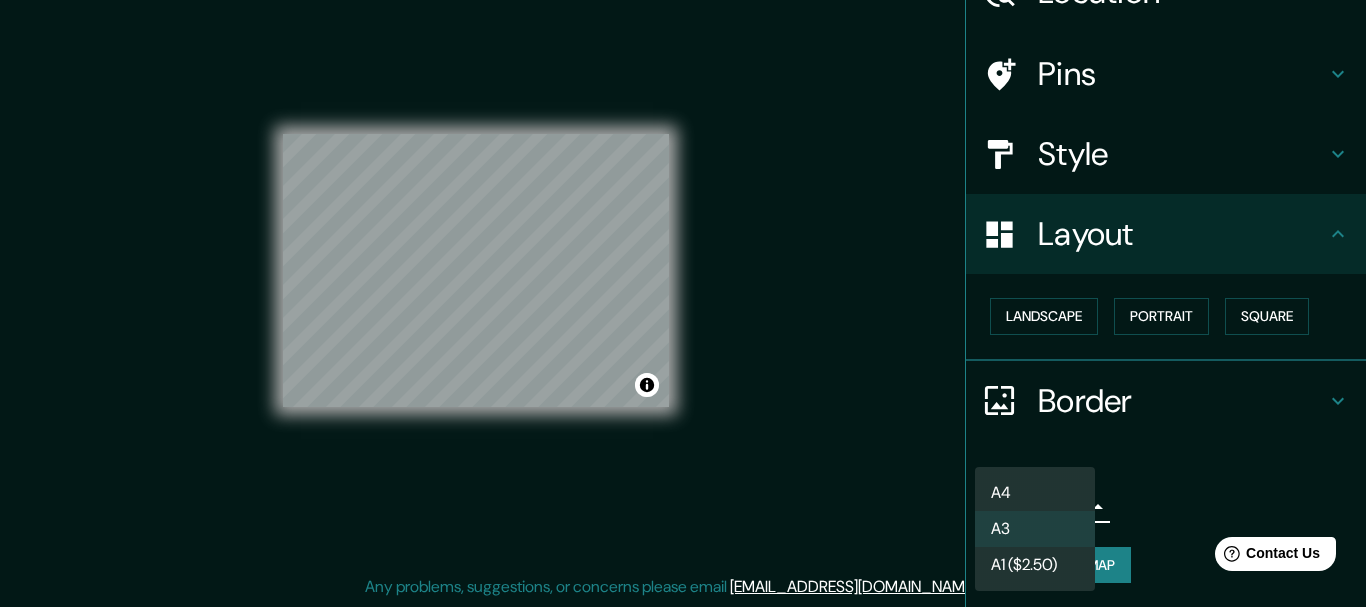 click on "A4" at bounding box center [1035, 493] 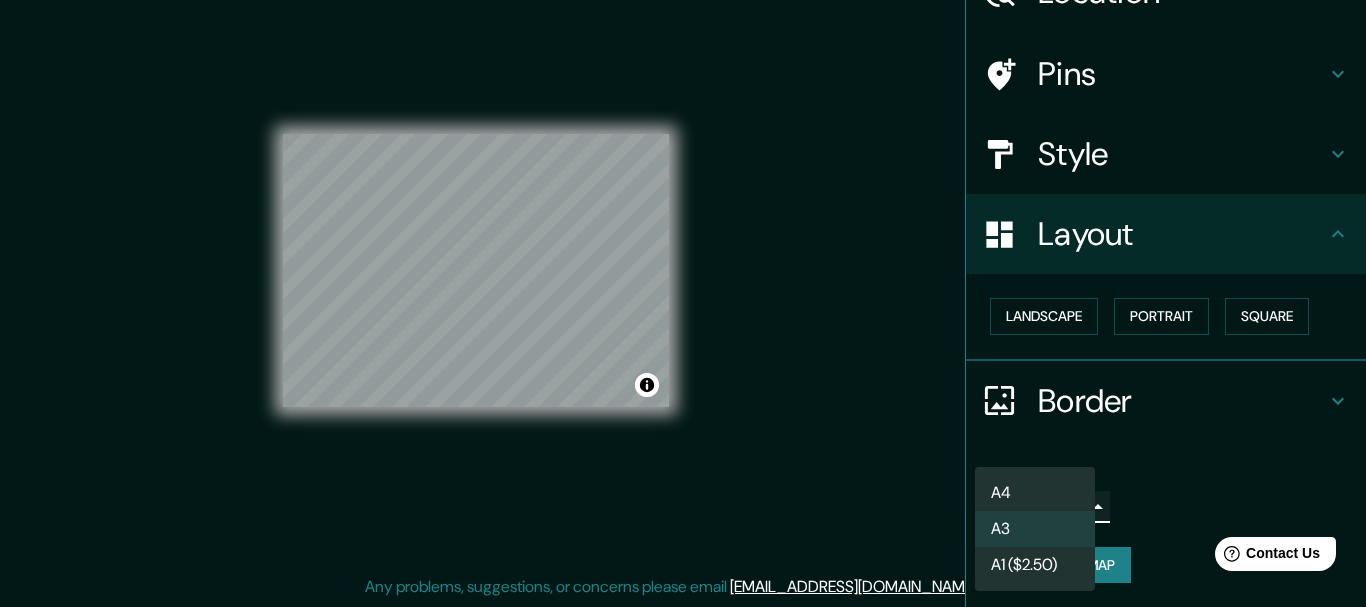 type on "single" 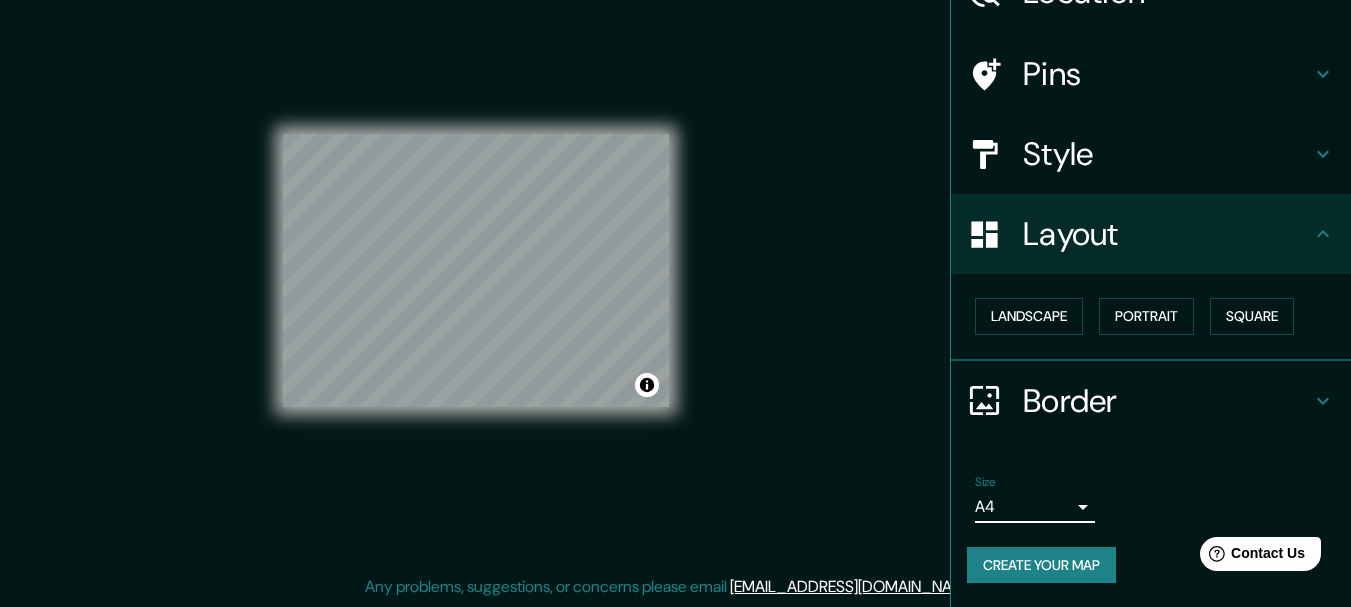 click on "Border" at bounding box center [1167, 401] 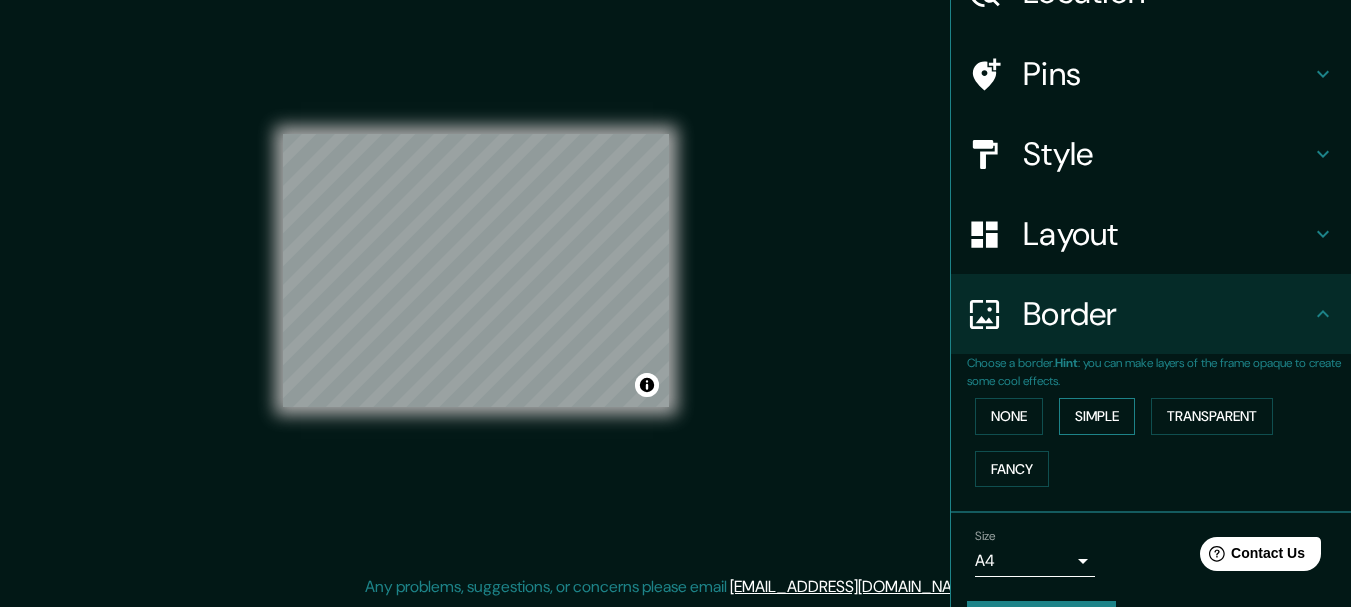 click on "Simple" at bounding box center (1097, 416) 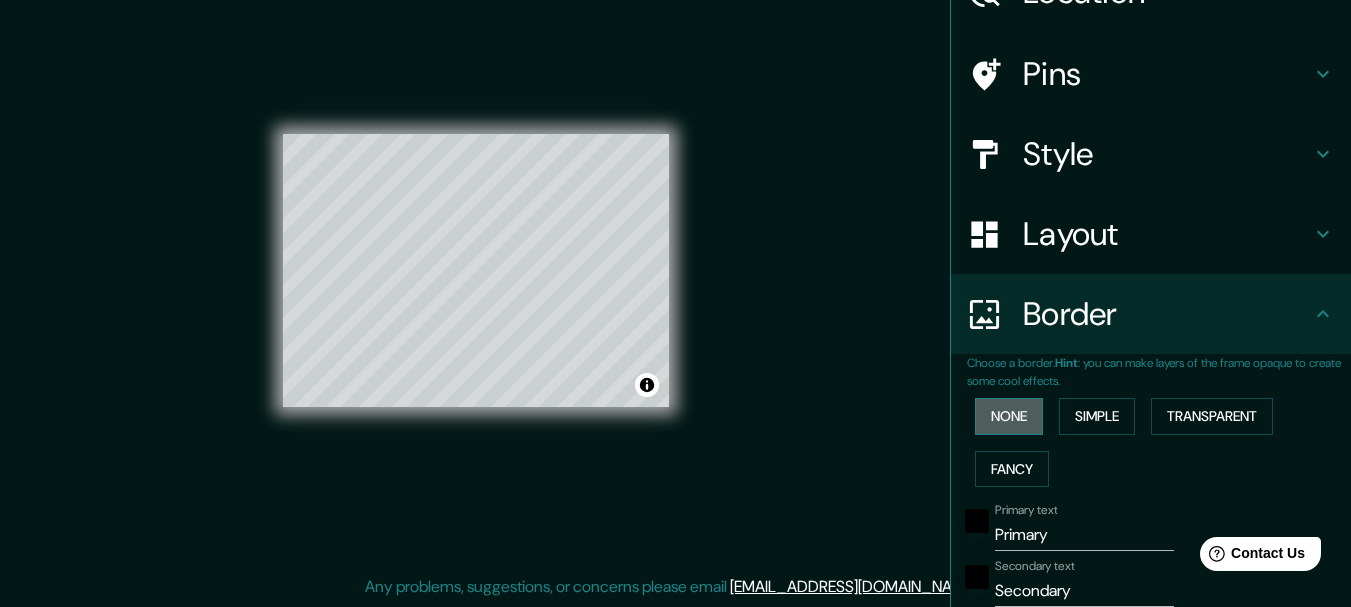 click on "None" at bounding box center (1009, 416) 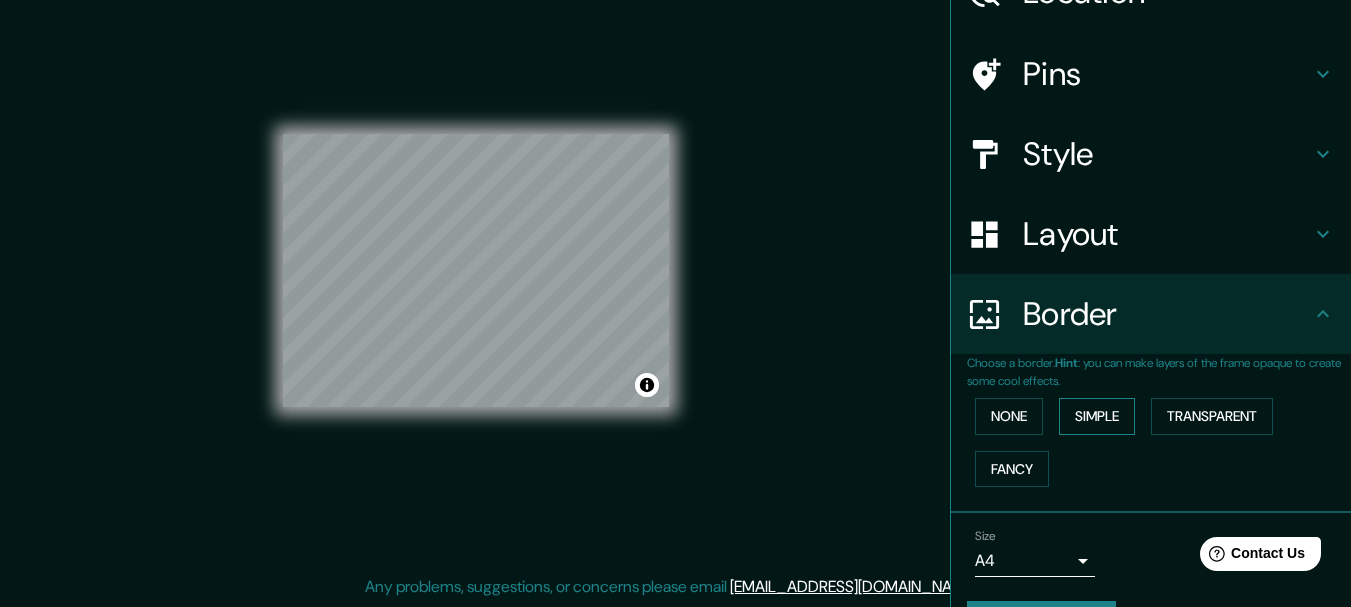 click on "Simple" at bounding box center [1097, 416] 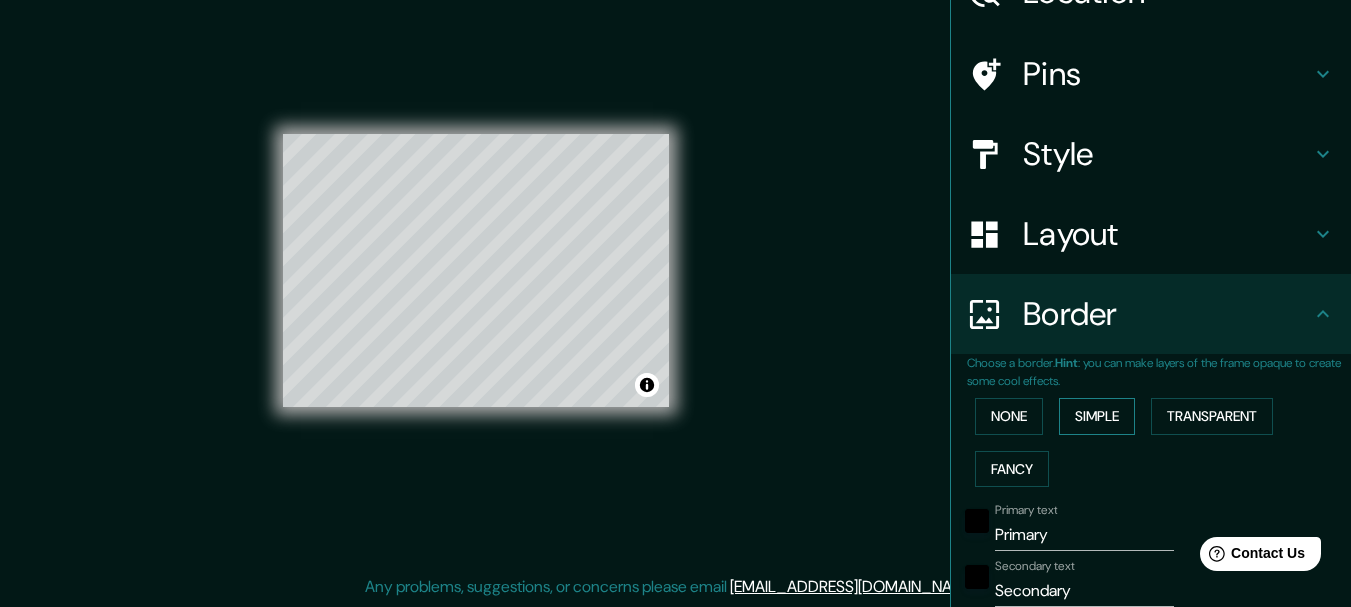 click on "Simple" at bounding box center [1097, 416] 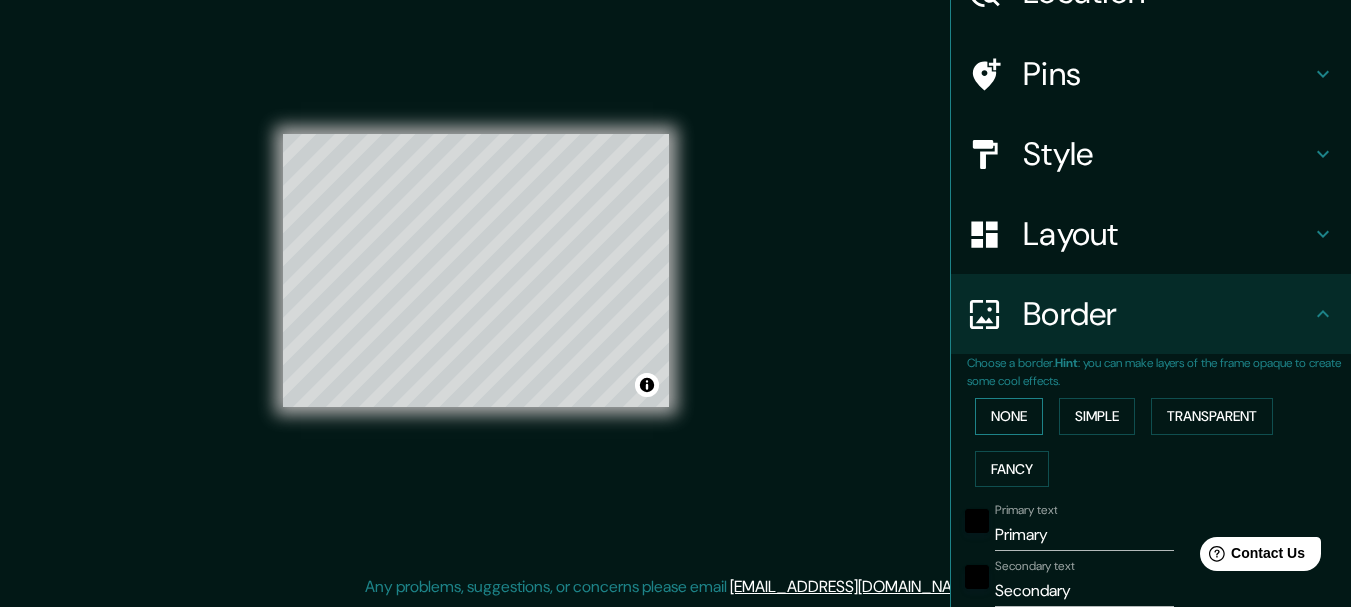 click on "None" at bounding box center [1009, 416] 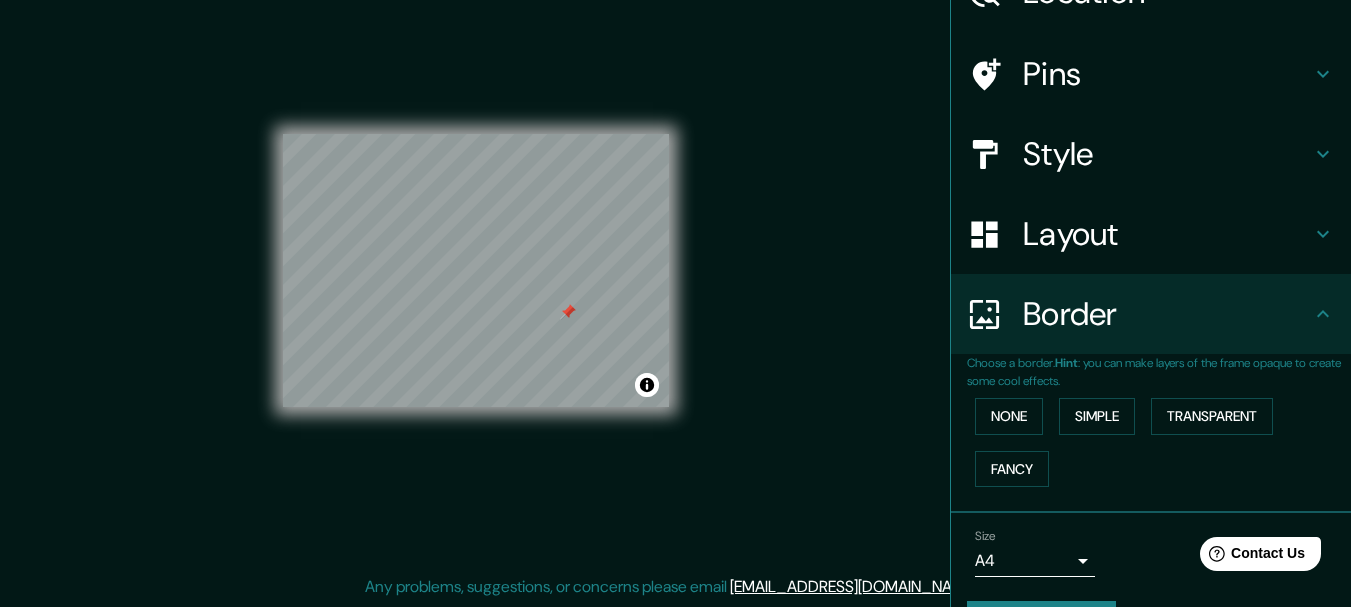click on "Pins" at bounding box center (1167, 74) 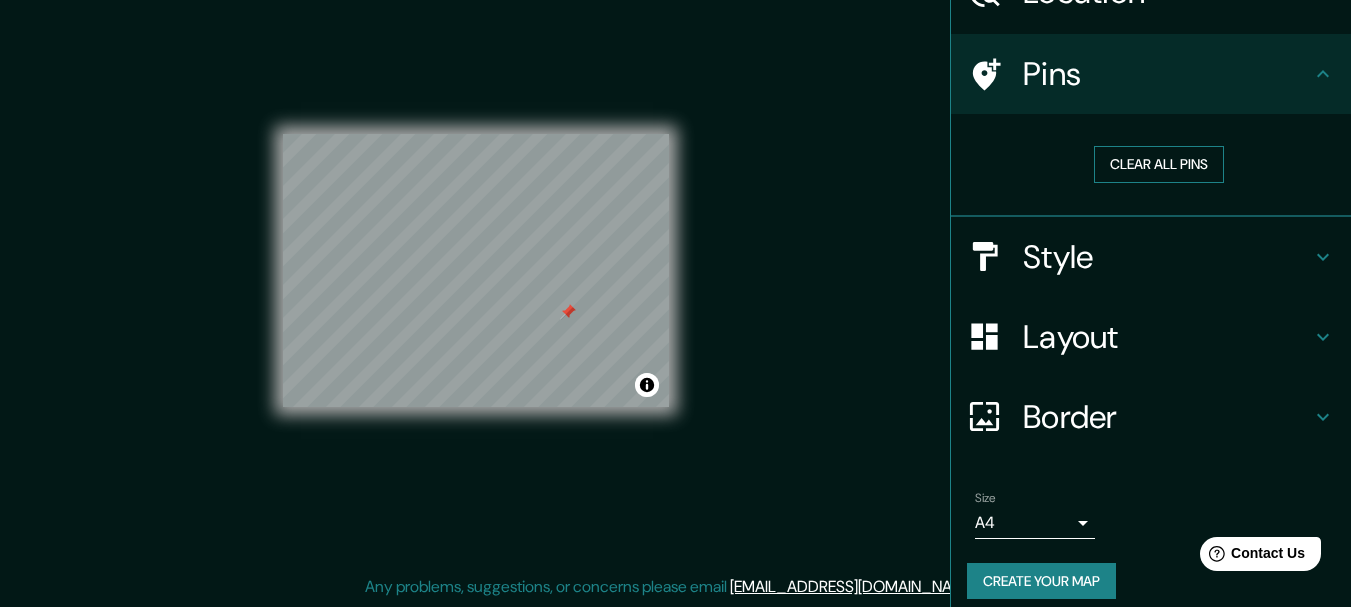 click on "Clear all pins" at bounding box center (1159, 164) 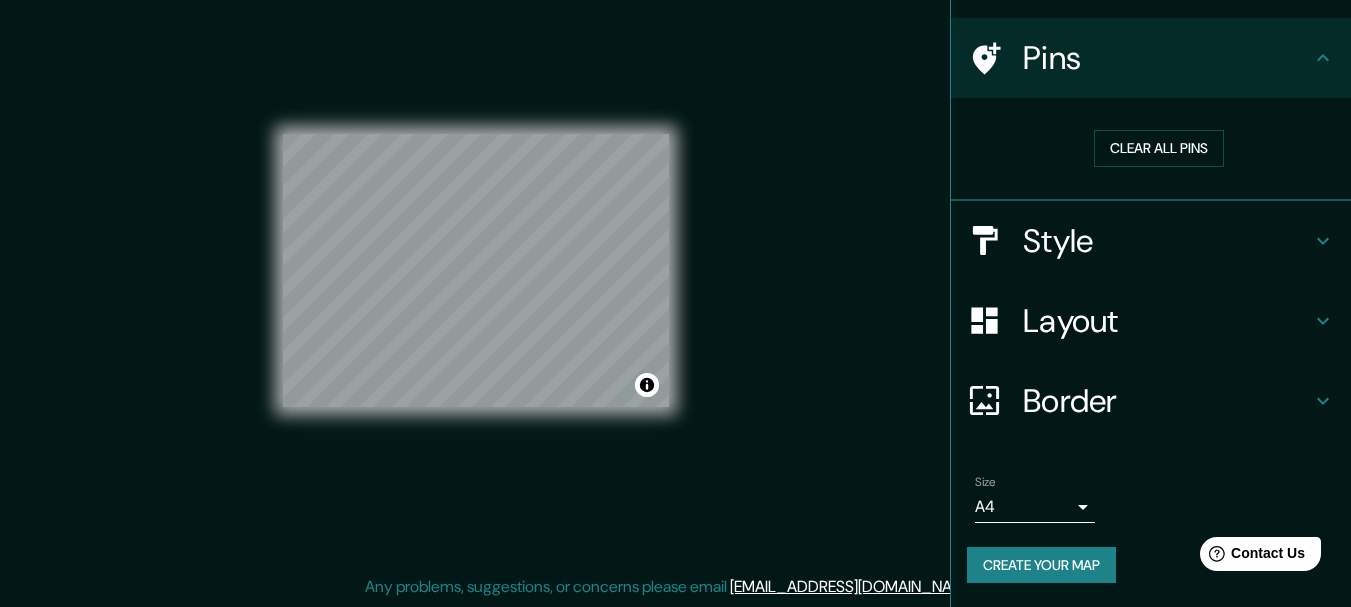 click on "Border" at bounding box center (1167, 401) 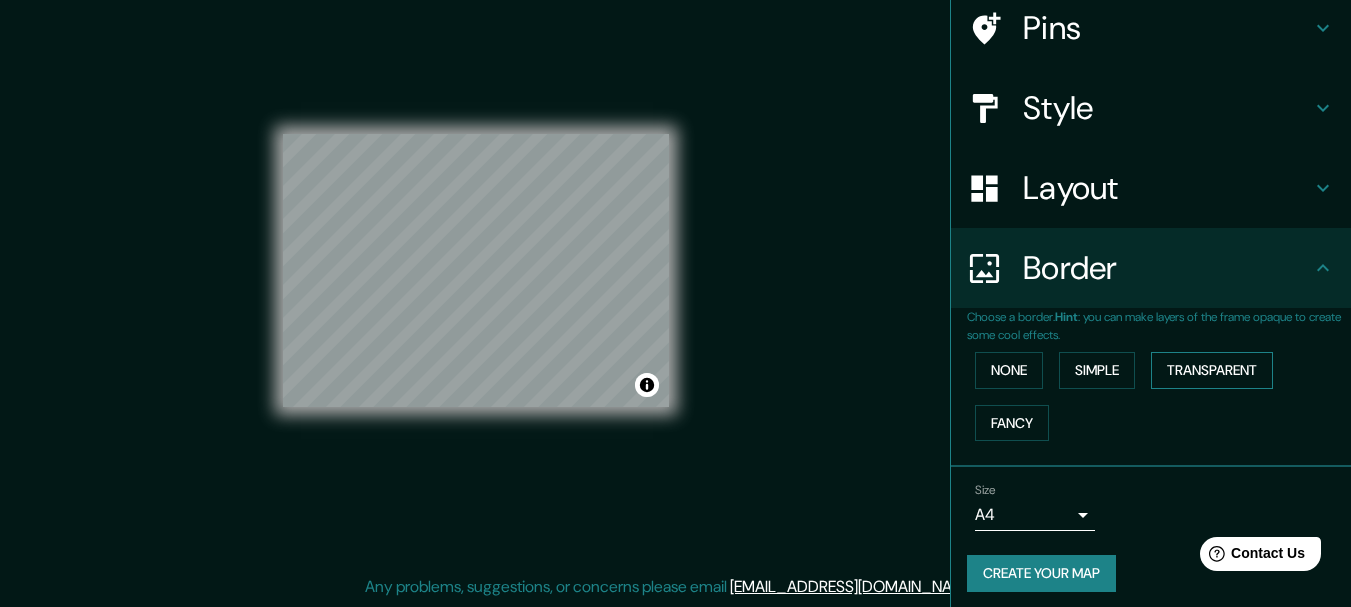 scroll, scrollTop: 167, scrollLeft: 0, axis: vertical 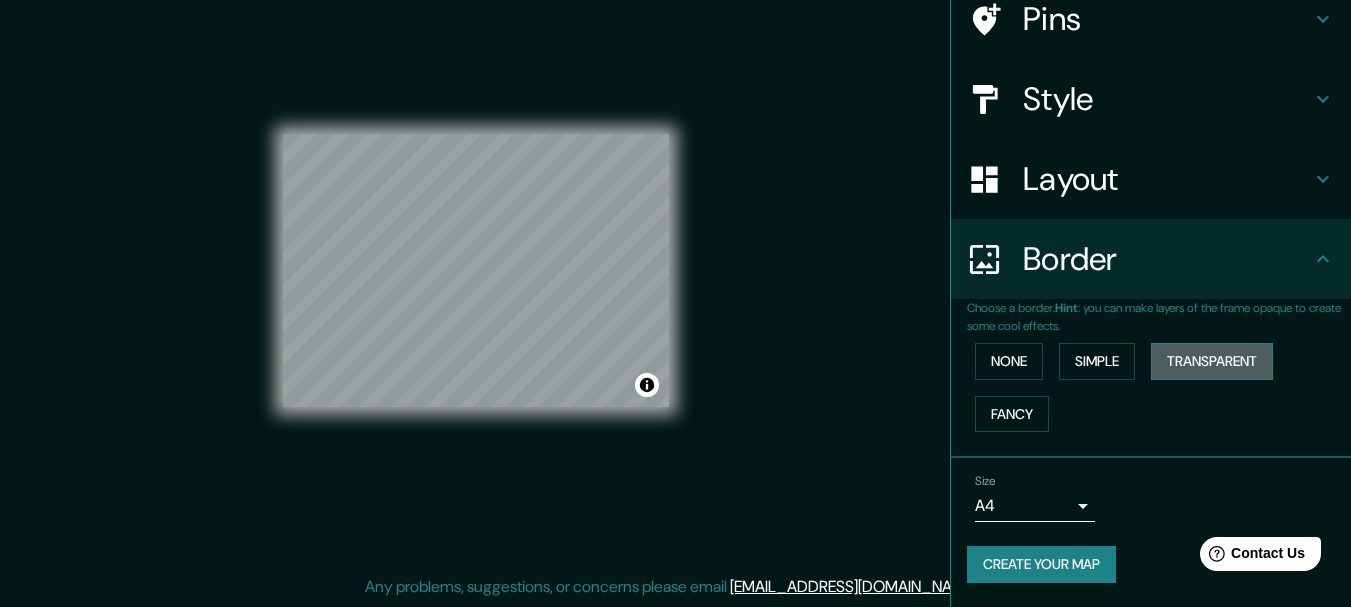 click on "Transparent" at bounding box center (1212, 361) 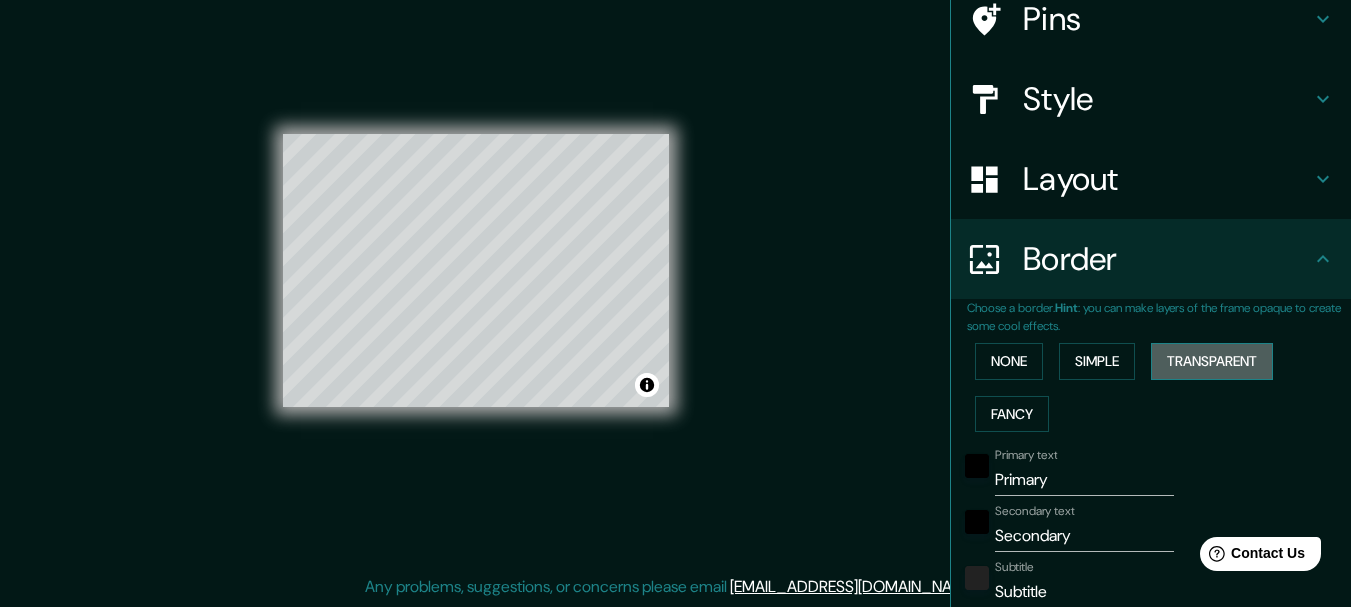 click on "Transparent" at bounding box center [1212, 361] 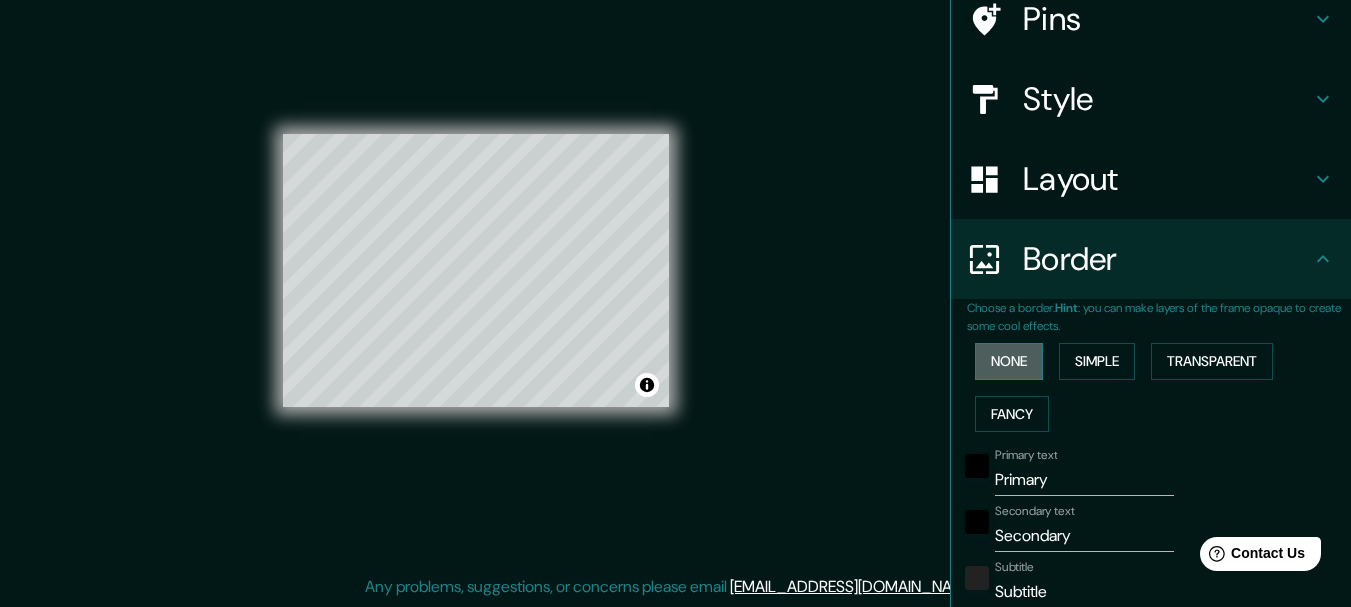 click on "None" at bounding box center [1009, 361] 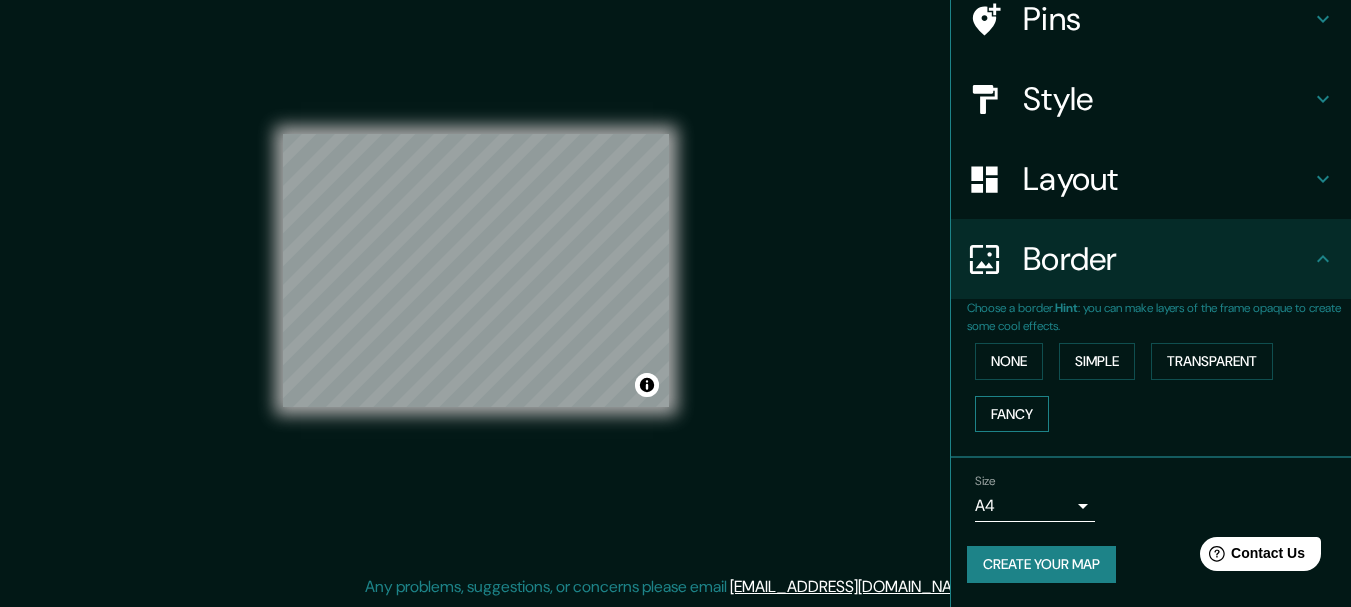 click on "Fancy" at bounding box center [1012, 414] 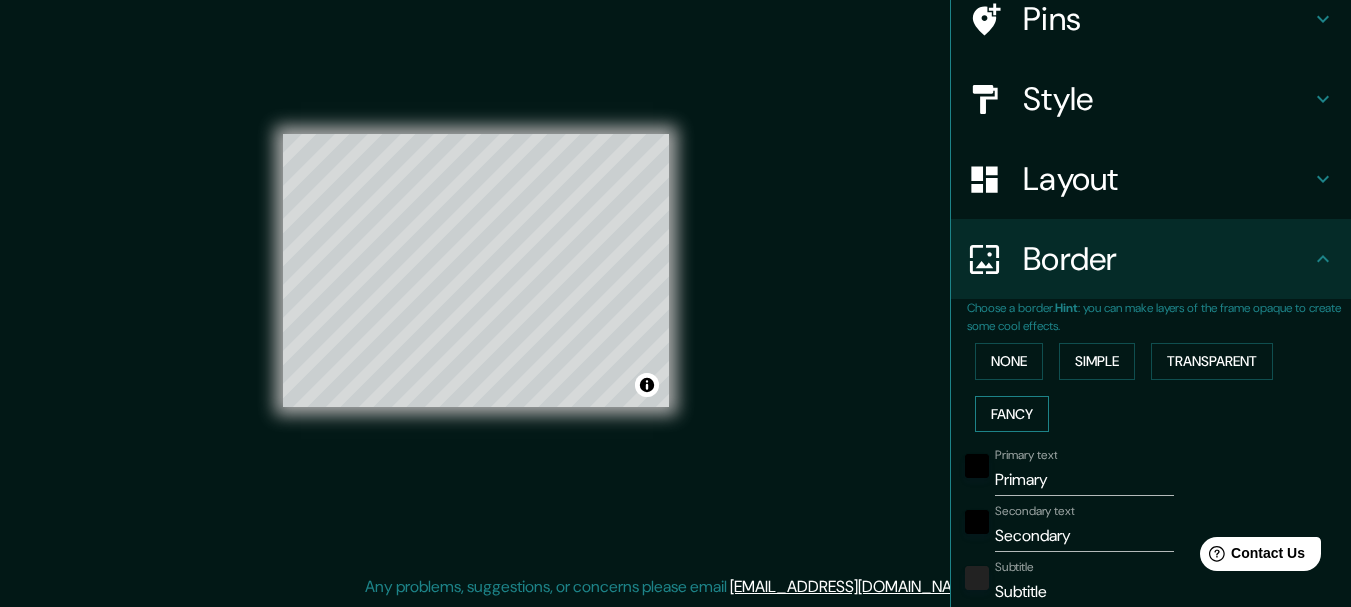 click on "Fancy" at bounding box center [1012, 414] 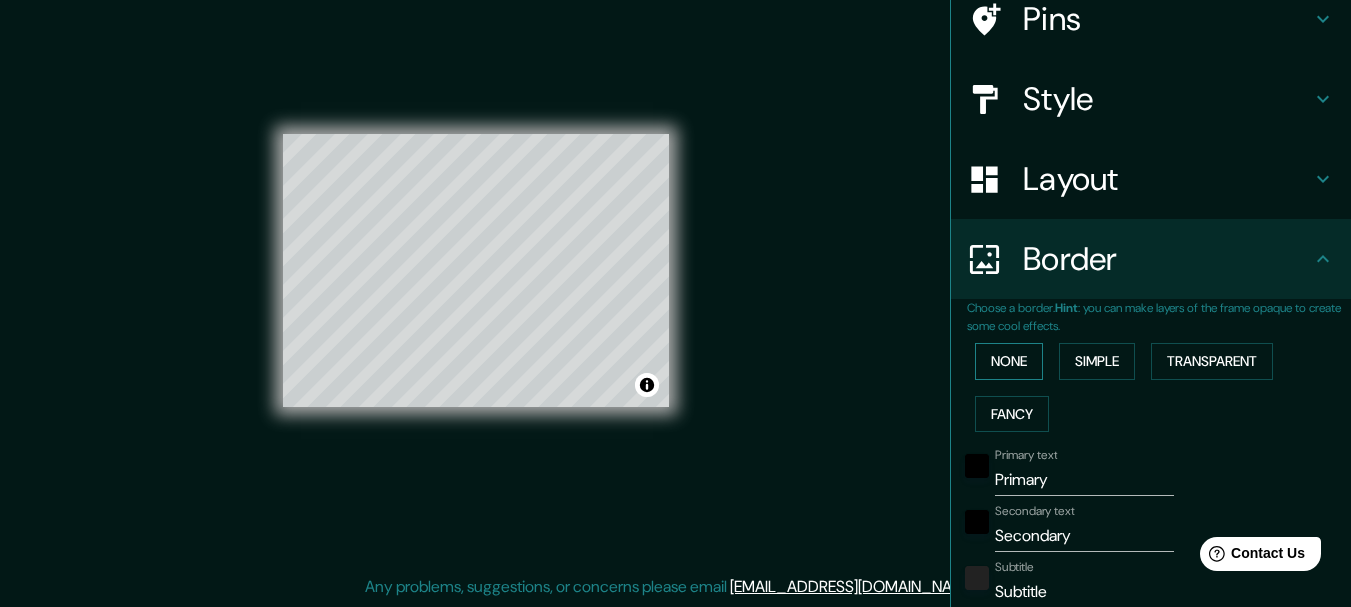 click on "None" at bounding box center [1009, 361] 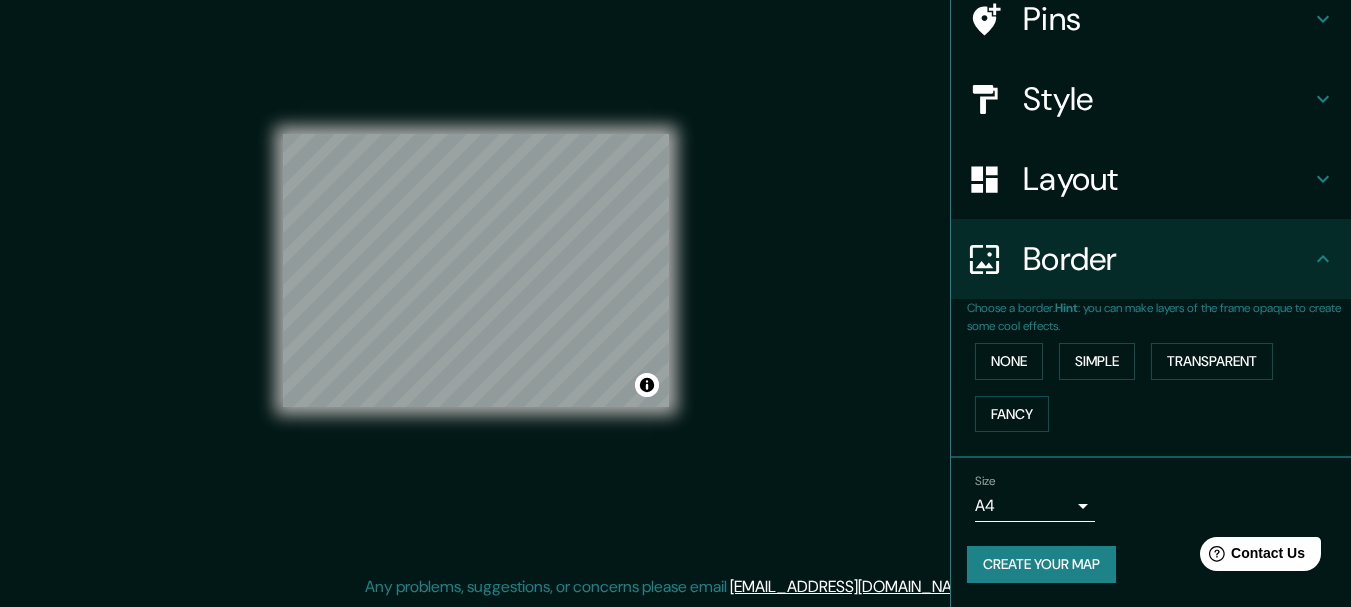 drag, startPoint x: 640, startPoint y: 378, endPoint x: 650, endPoint y: 476, distance: 98.50888 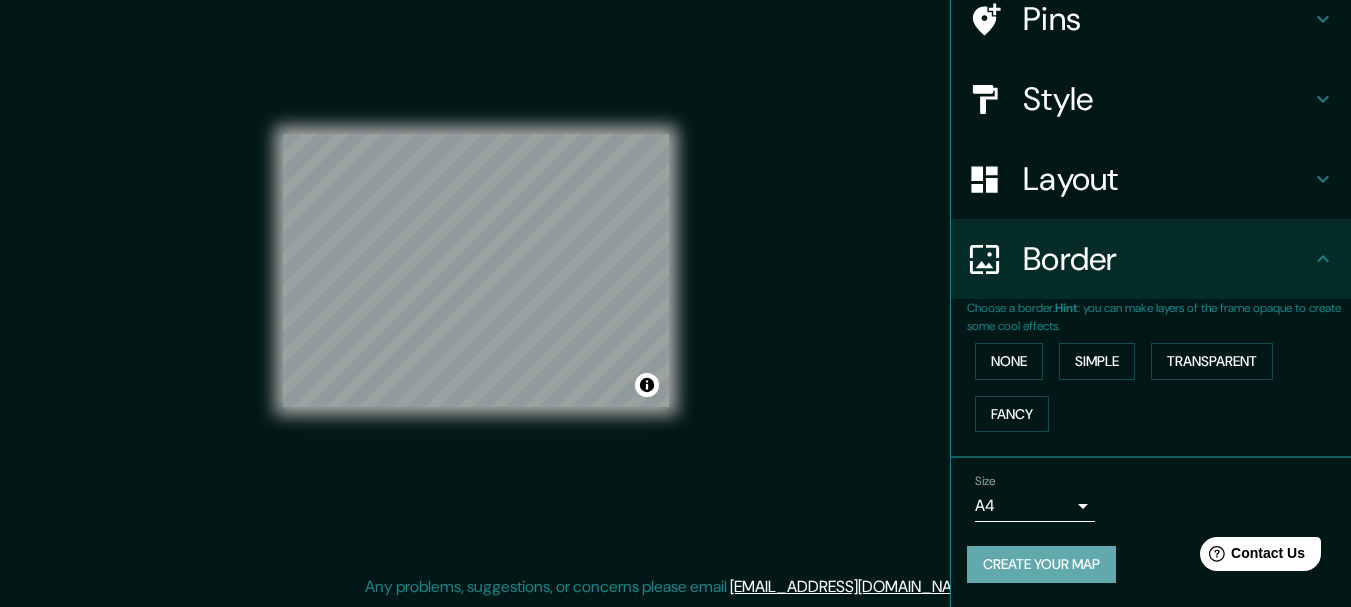 click on "Create your map" at bounding box center (1041, 564) 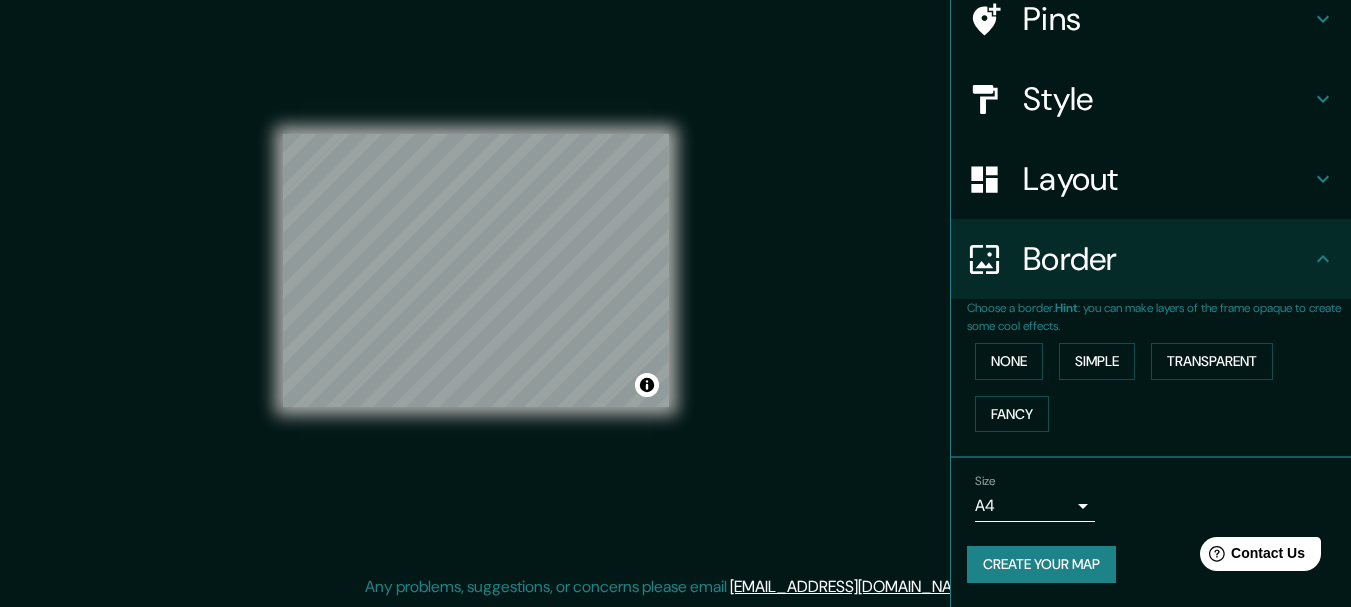 click 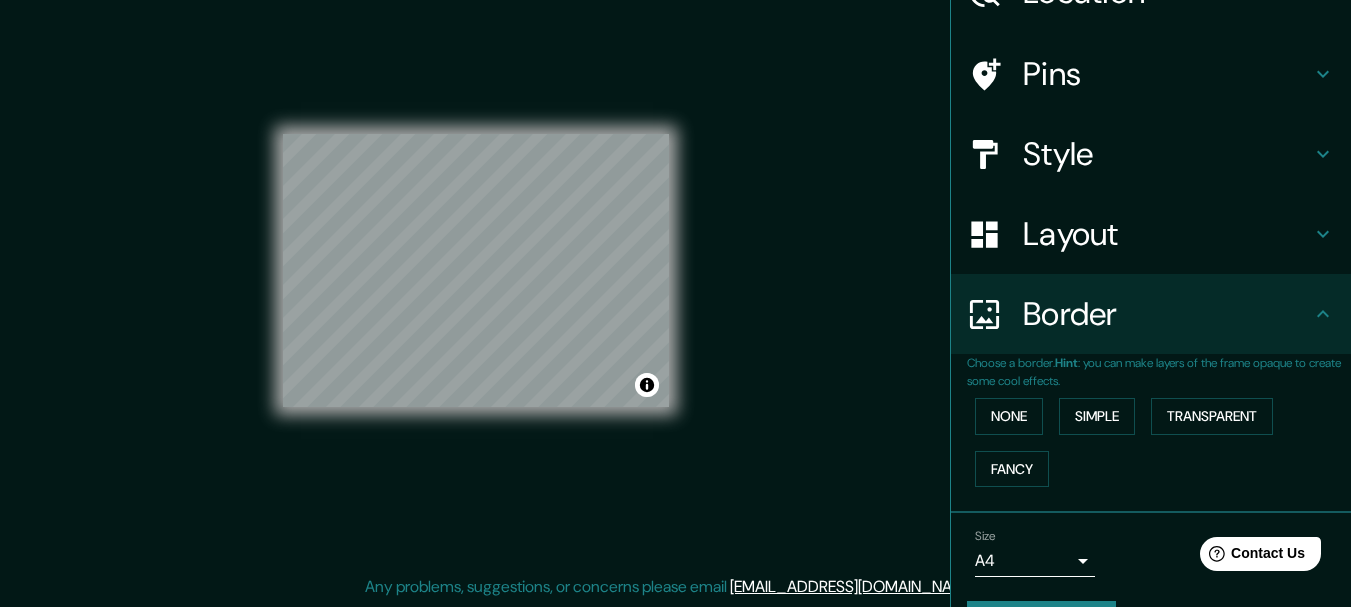 scroll, scrollTop: 0, scrollLeft: 0, axis: both 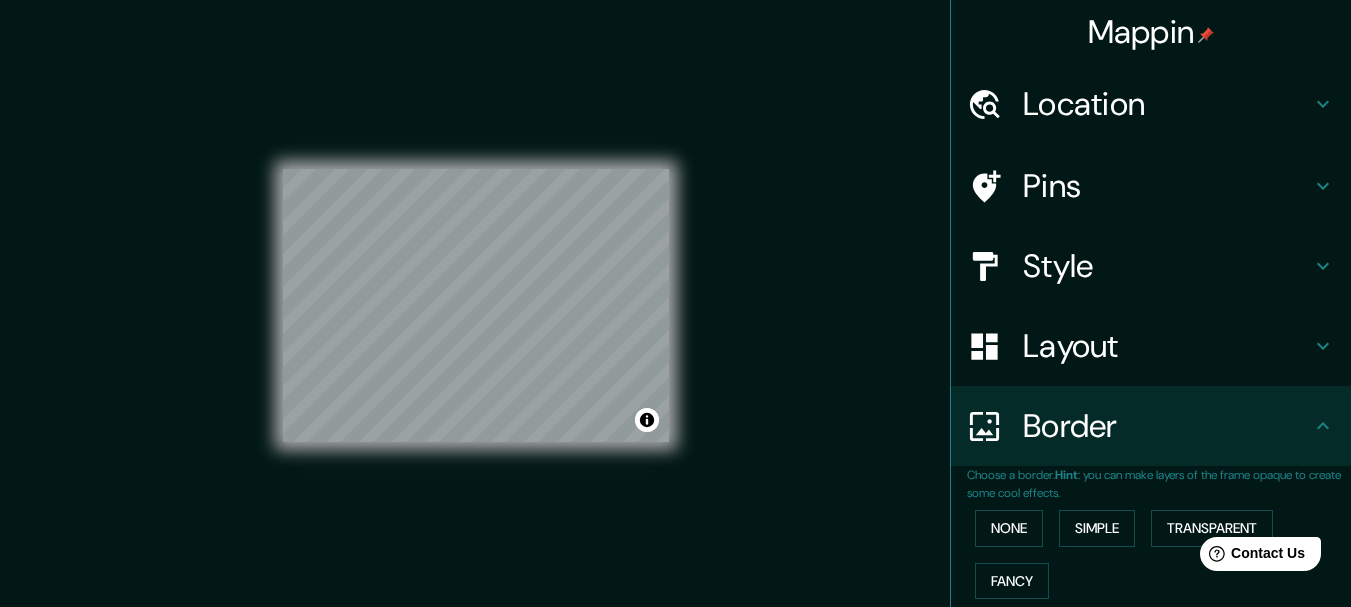 click 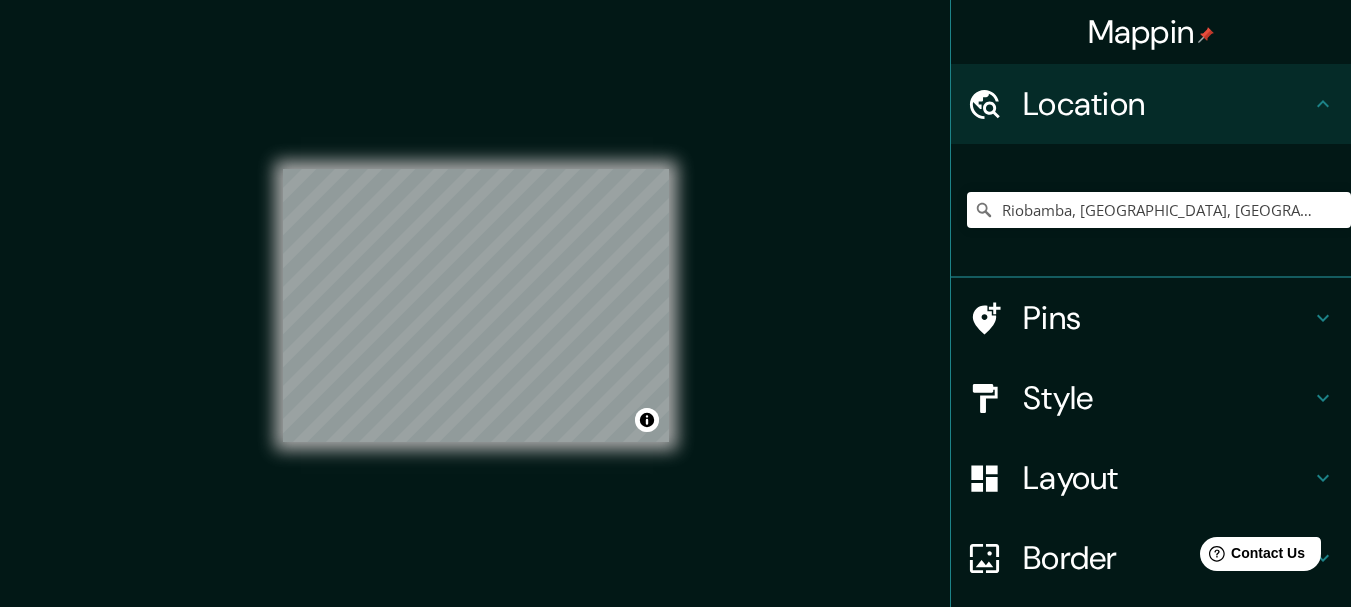 click 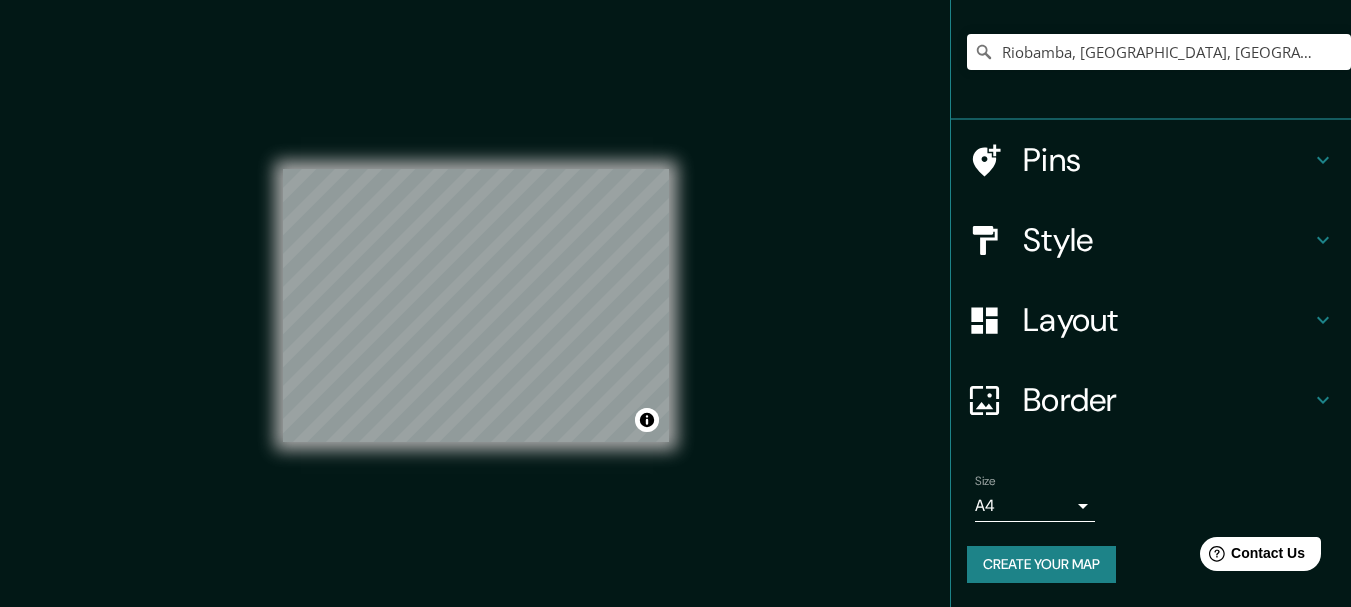click at bounding box center (995, 400) 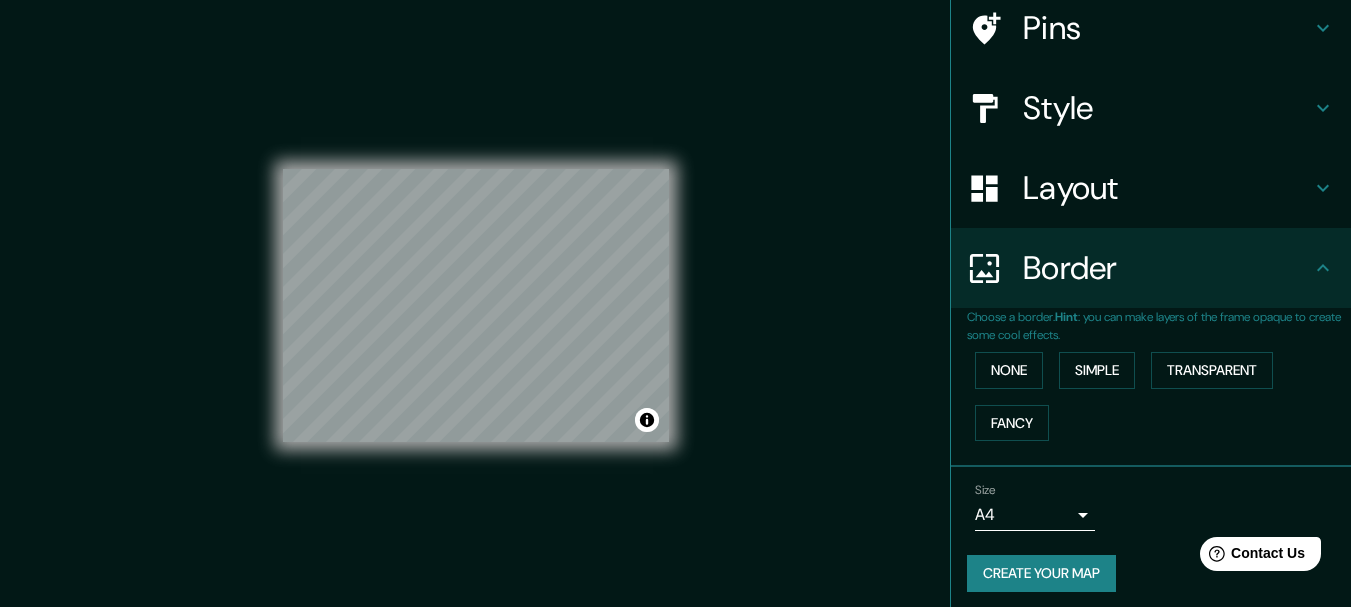 scroll, scrollTop: 126, scrollLeft: 0, axis: vertical 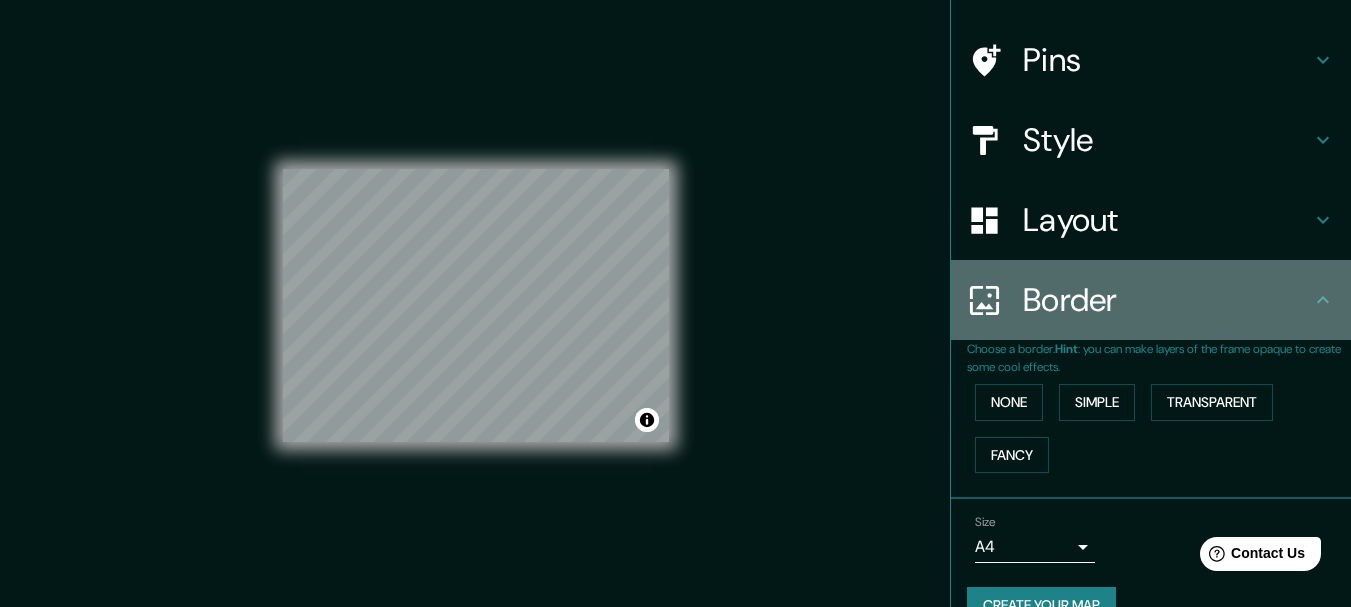 click on "Border" at bounding box center (1151, 300) 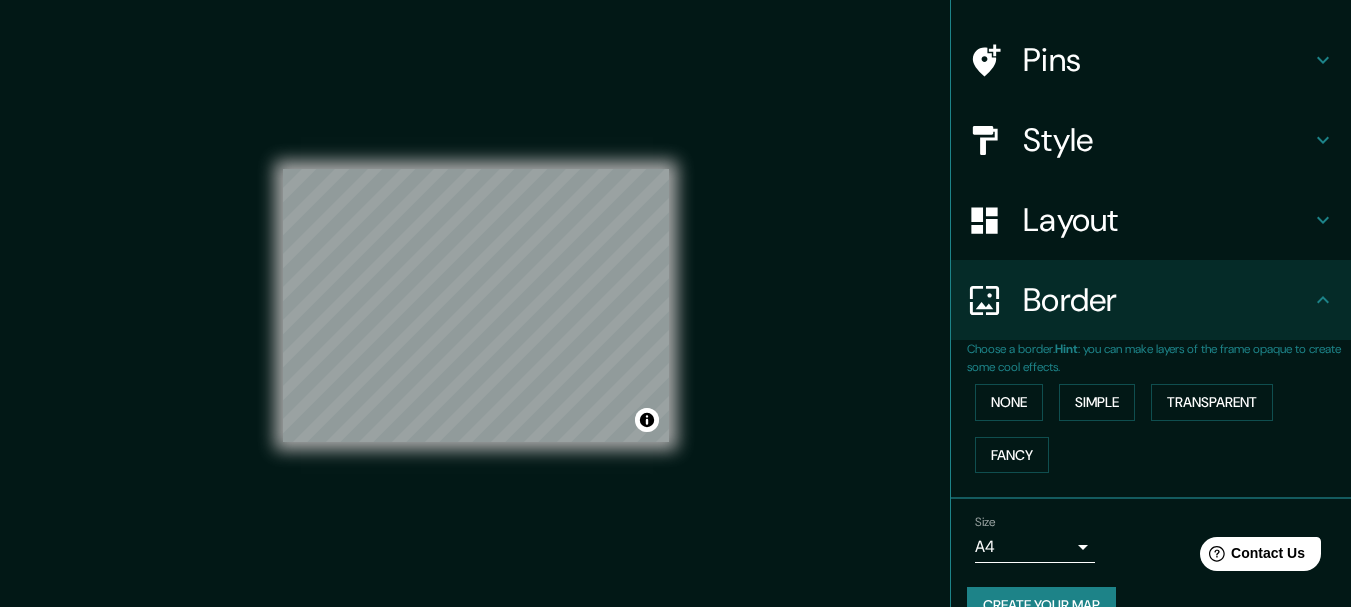 click 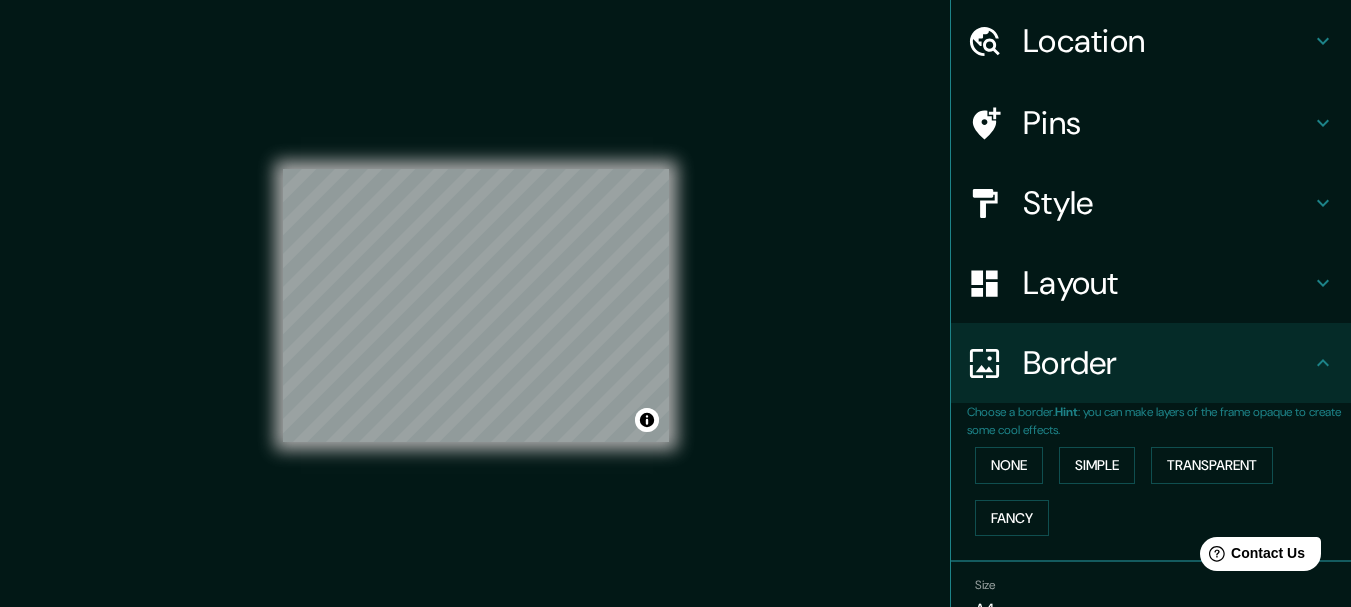 scroll, scrollTop: 0, scrollLeft: 0, axis: both 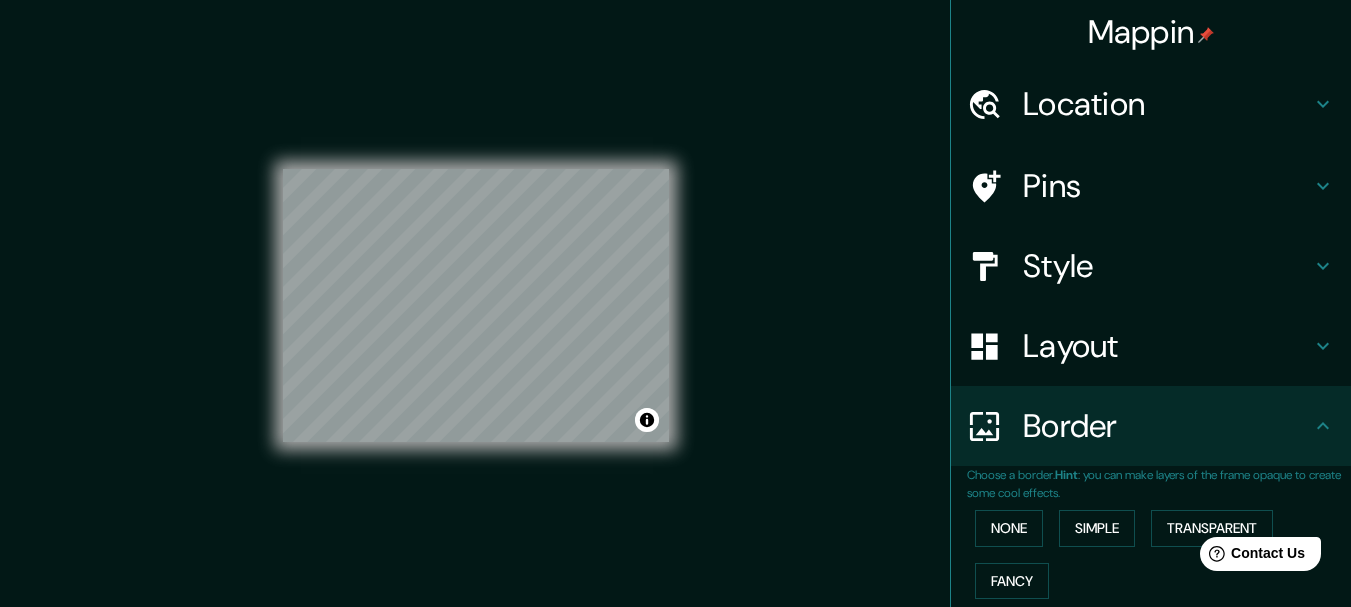 click on "Location" at bounding box center [1167, 104] 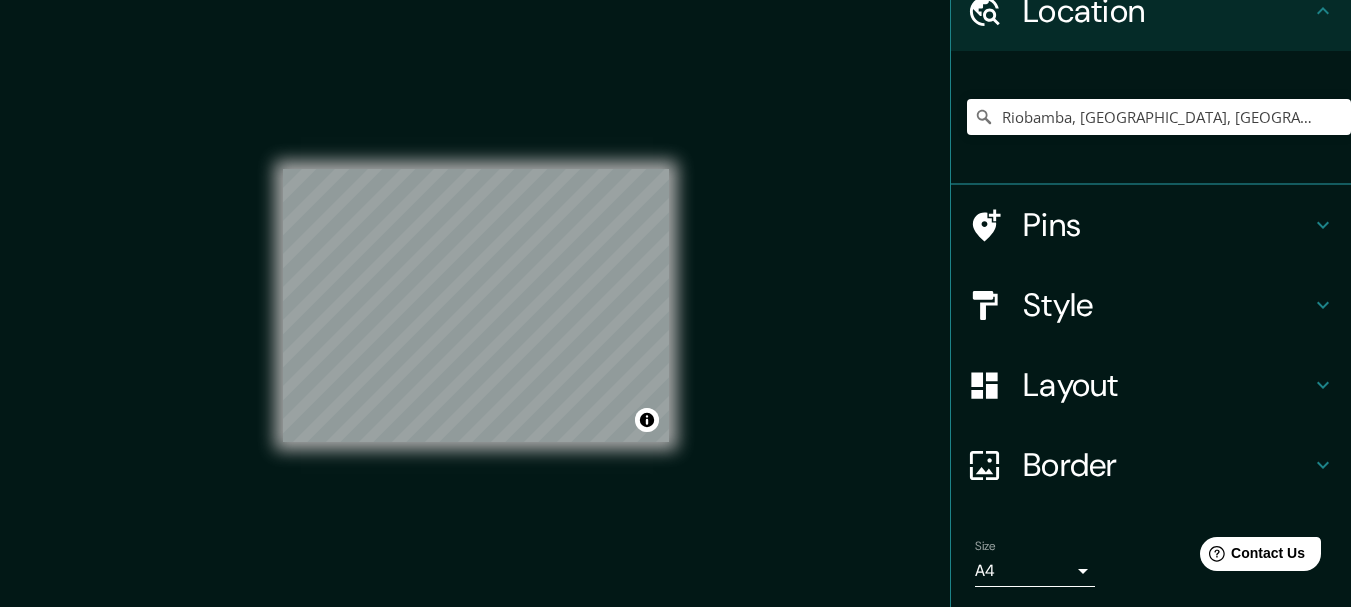 scroll, scrollTop: 158, scrollLeft: 0, axis: vertical 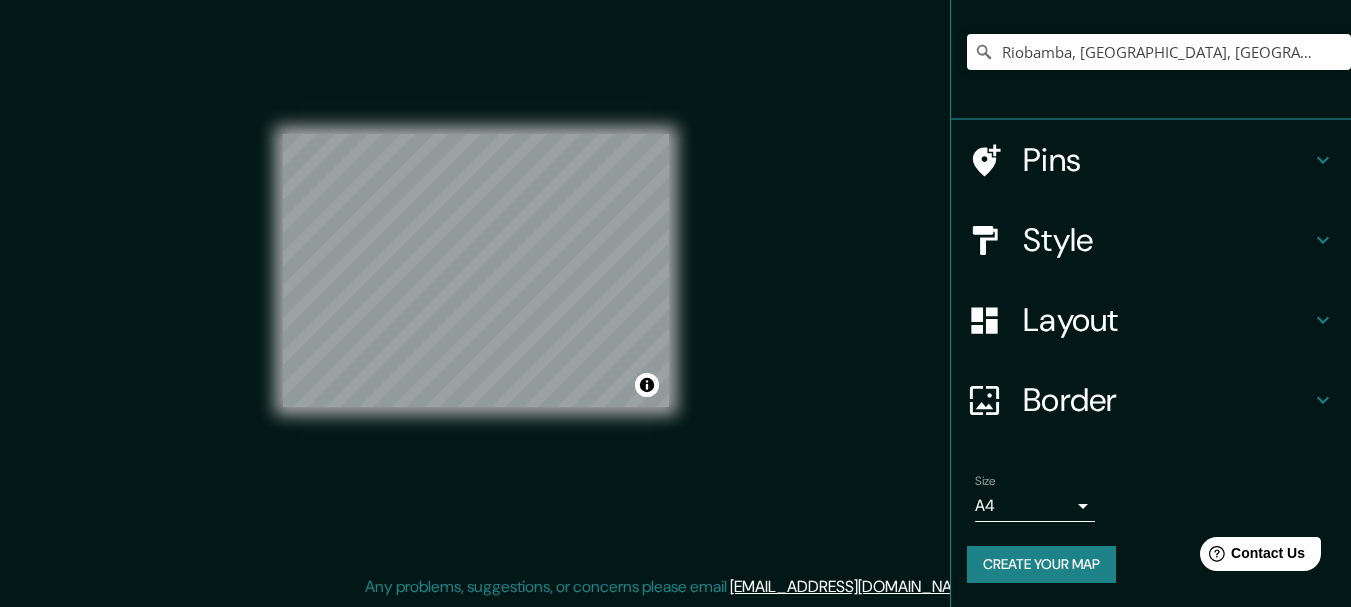 click on "Create your map" at bounding box center [1041, 564] 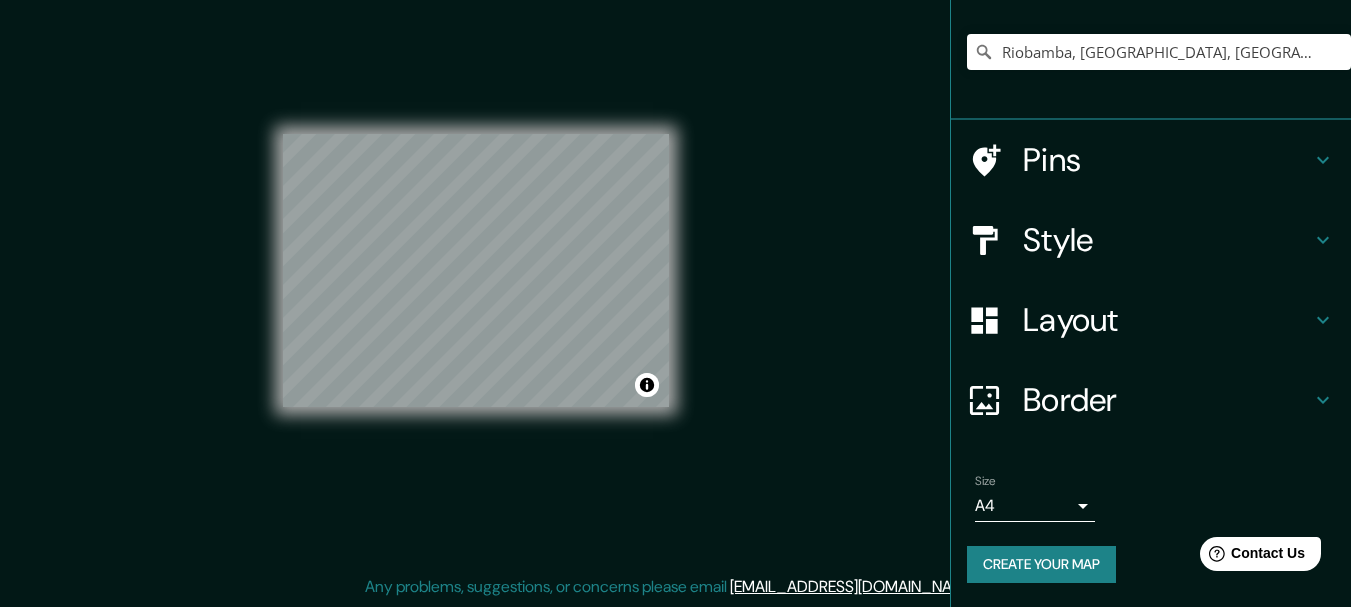 click on "Border" at bounding box center (1167, 400) 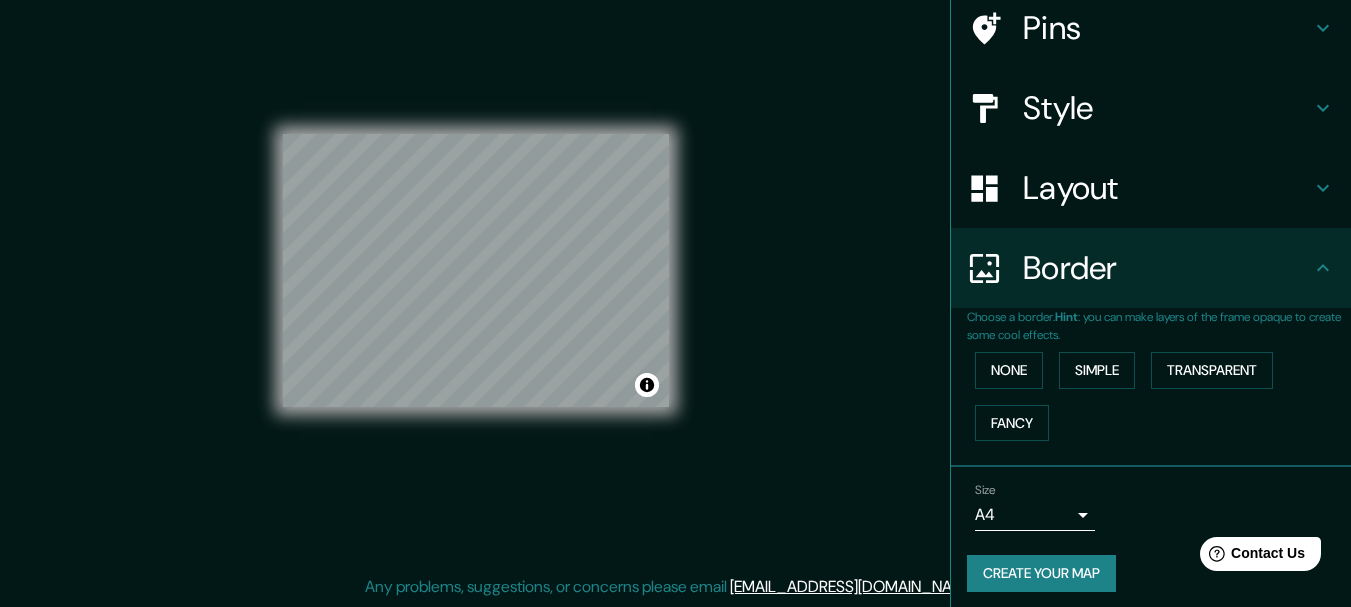 scroll, scrollTop: 126, scrollLeft: 0, axis: vertical 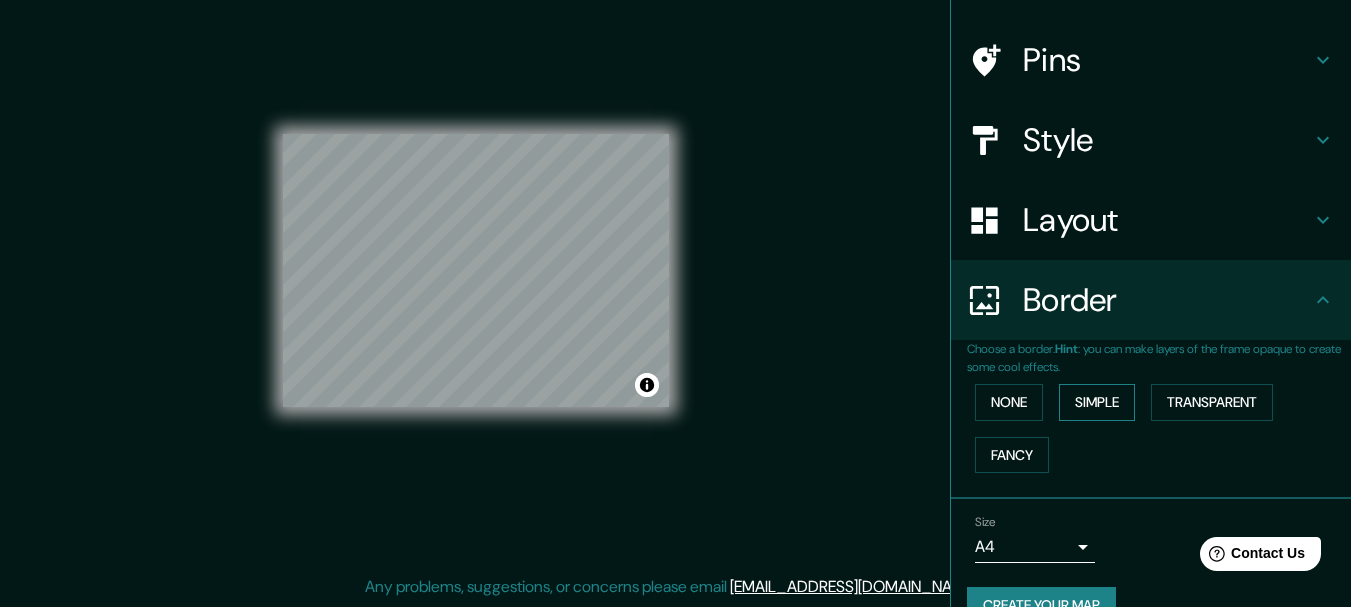 click on "Simple" at bounding box center [1097, 402] 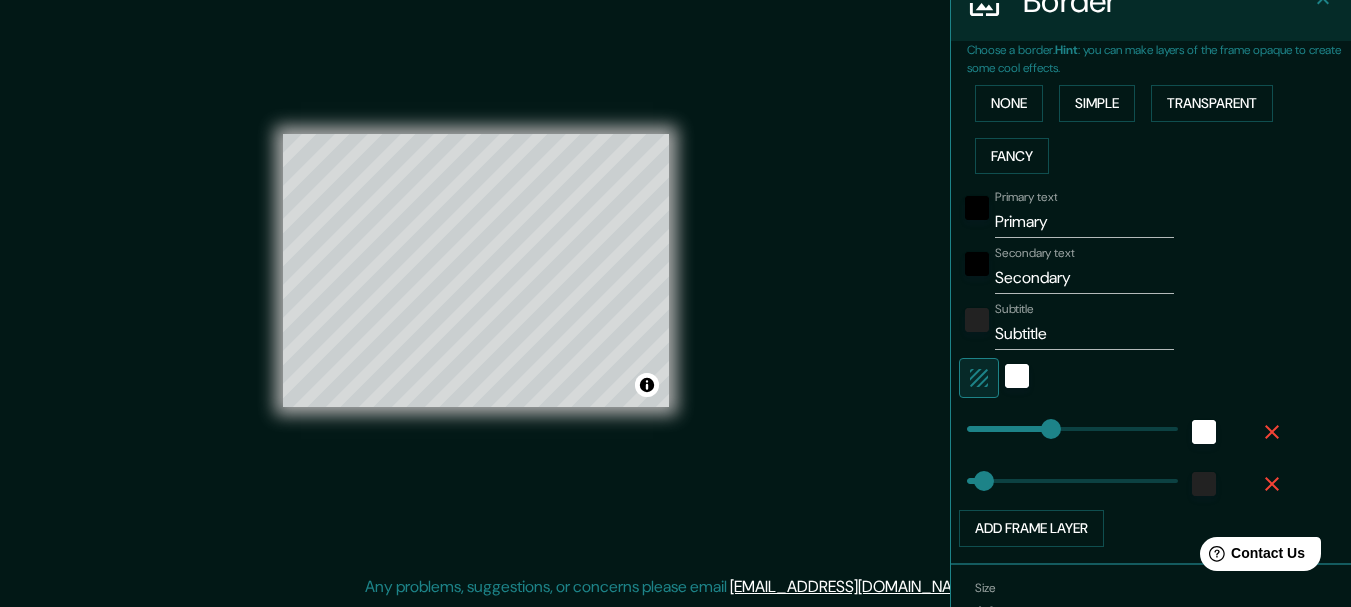 scroll, scrollTop: 426, scrollLeft: 0, axis: vertical 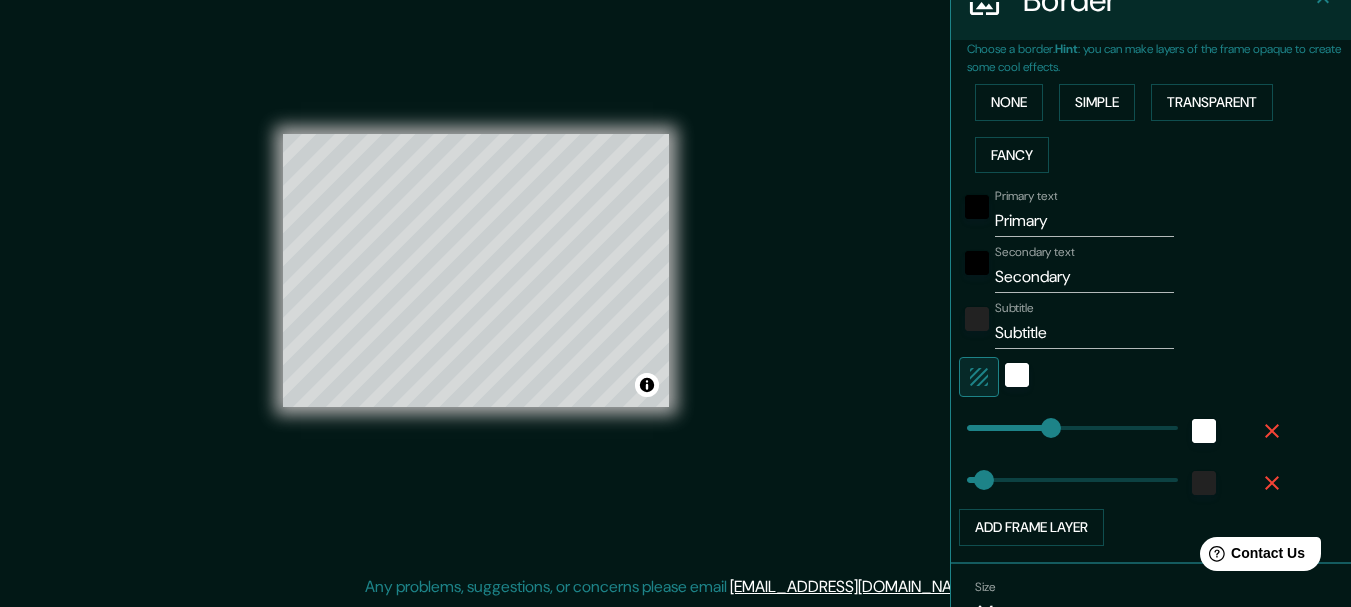 type on "154" 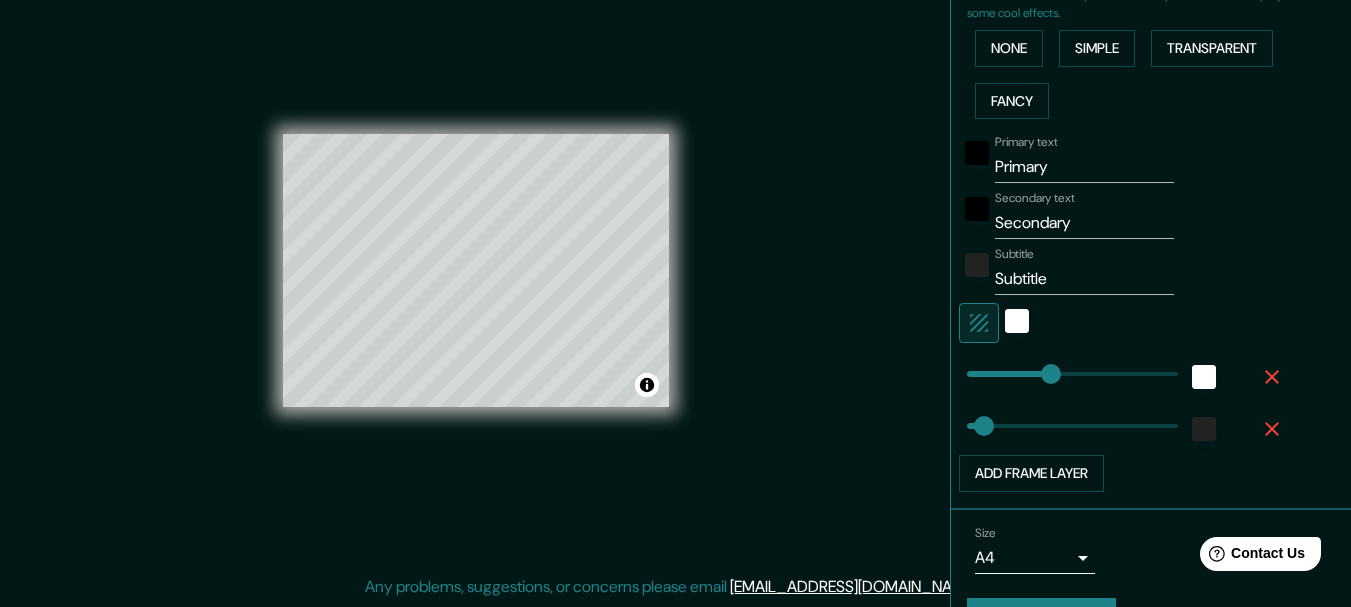 scroll, scrollTop: 531, scrollLeft: 0, axis: vertical 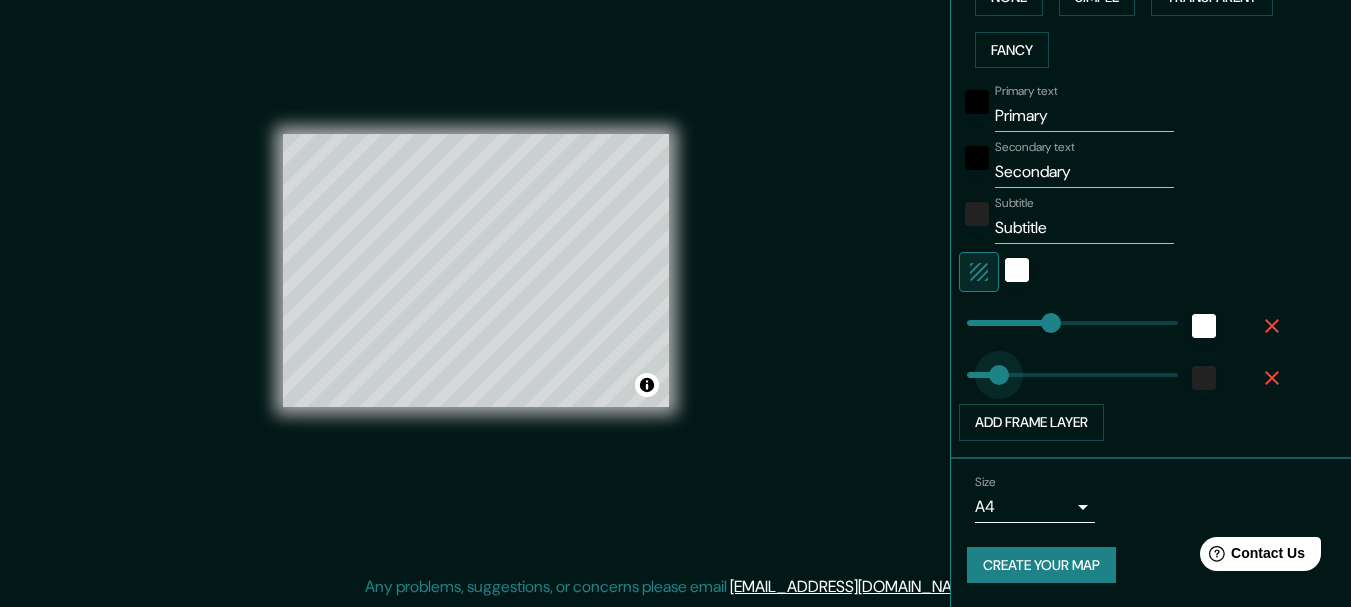 type on "68" 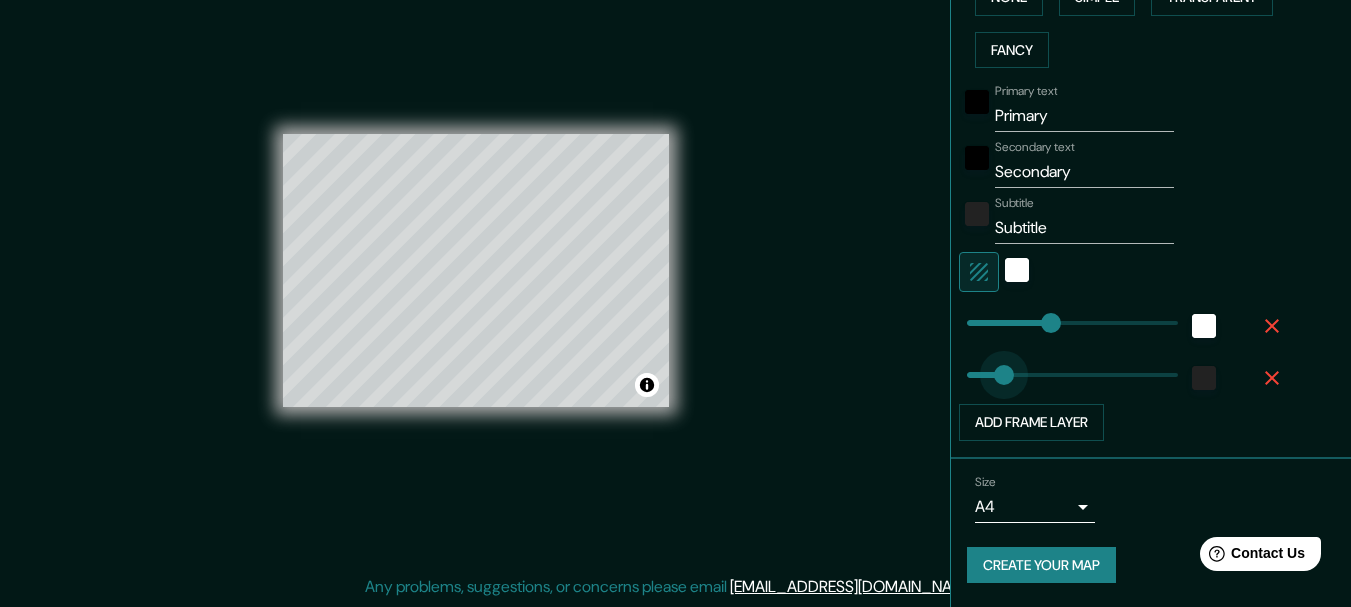 drag, startPoint x: 977, startPoint y: 373, endPoint x: 989, endPoint y: 373, distance: 12 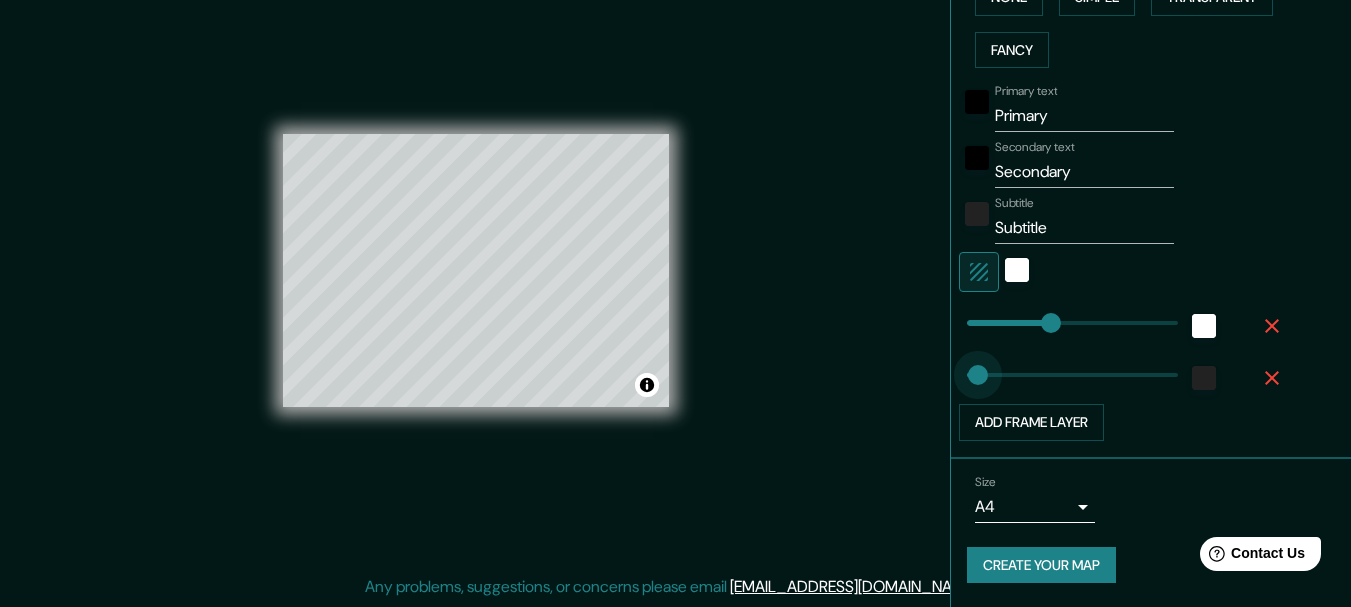 type on "18" 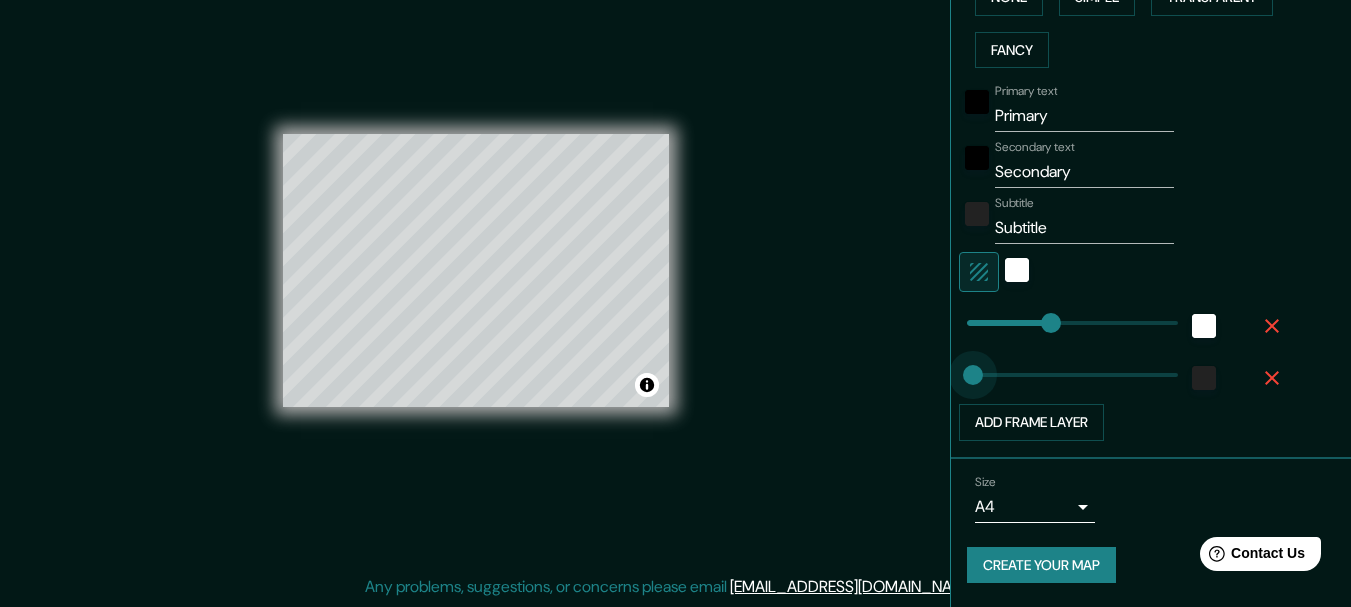 type on "0" 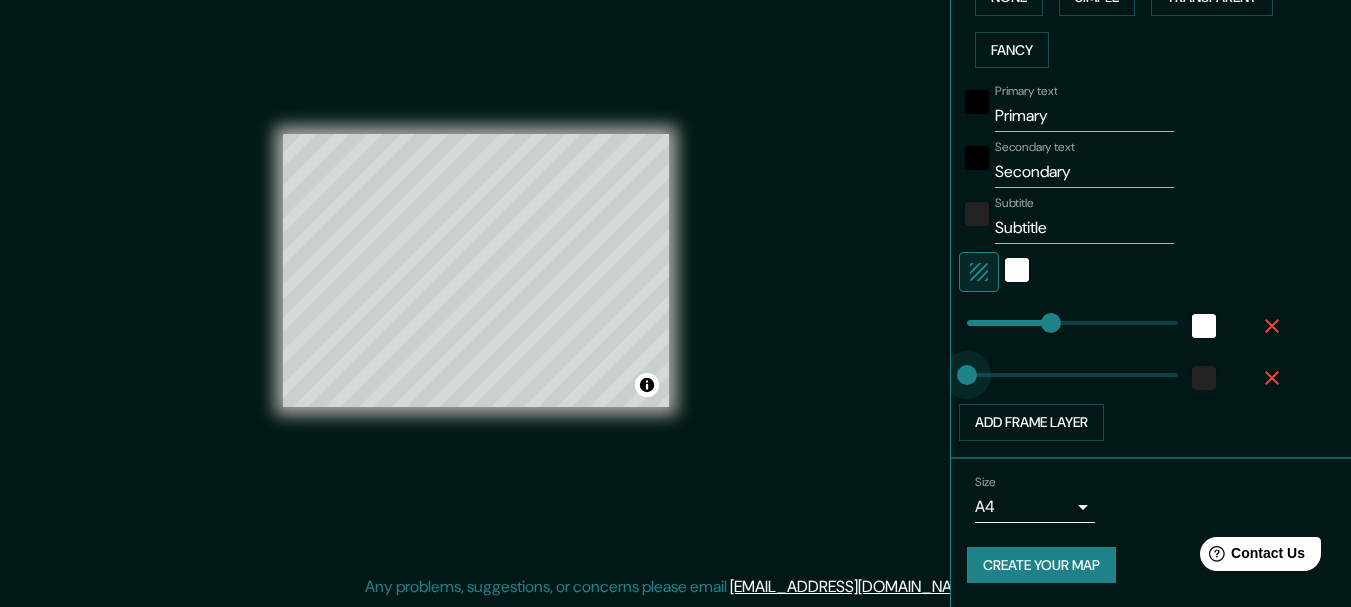 drag, startPoint x: 962, startPoint y: 377, endPoint x: 949, endPoint y: 379, distance: 13.152946 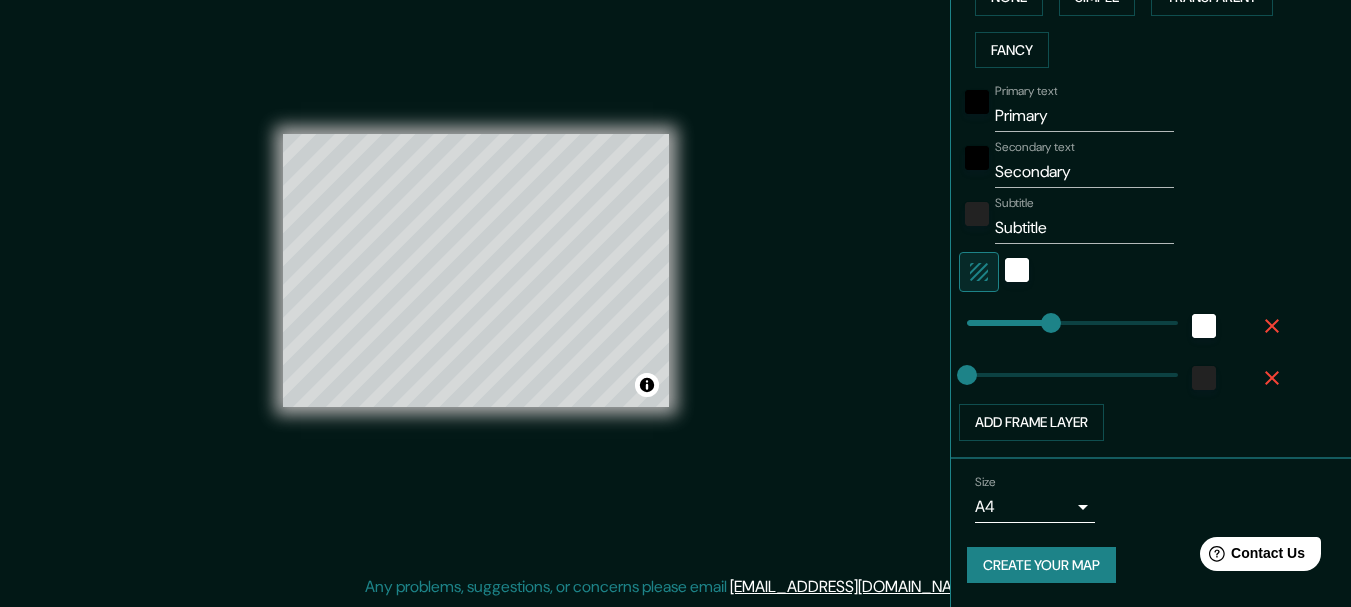 type on "0" 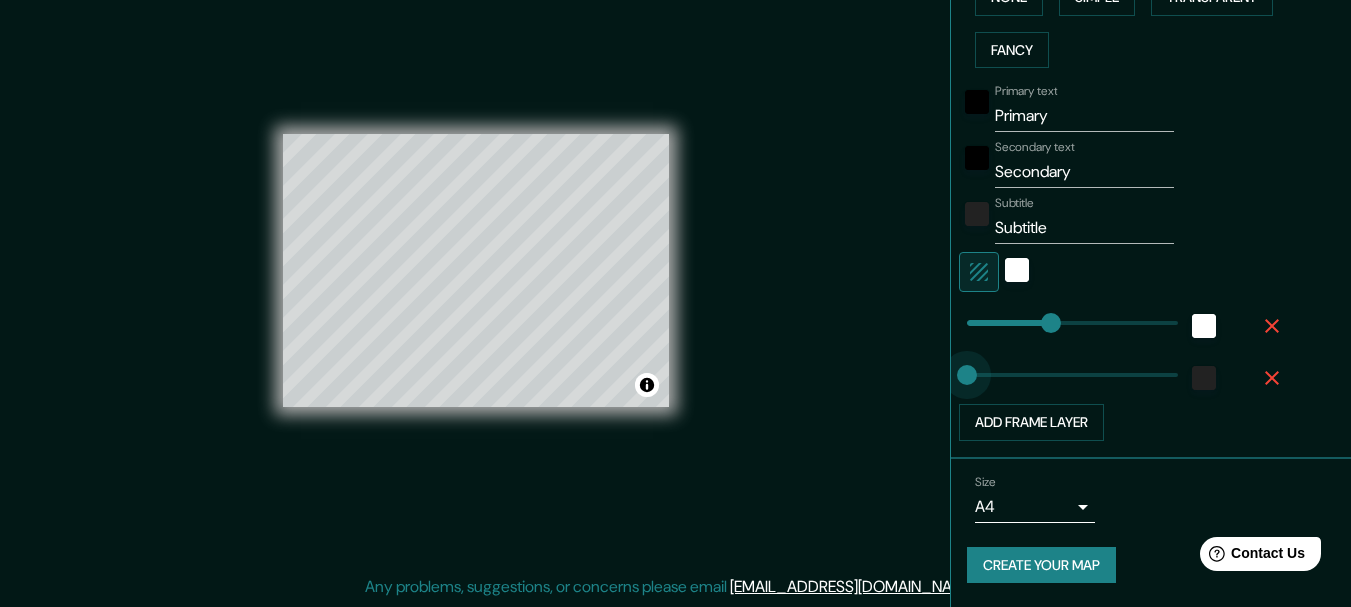 drag, startPoint x: 955, startPoint y: 373, endPoint x: 928, endPoint y: 375, distance: 27.073973 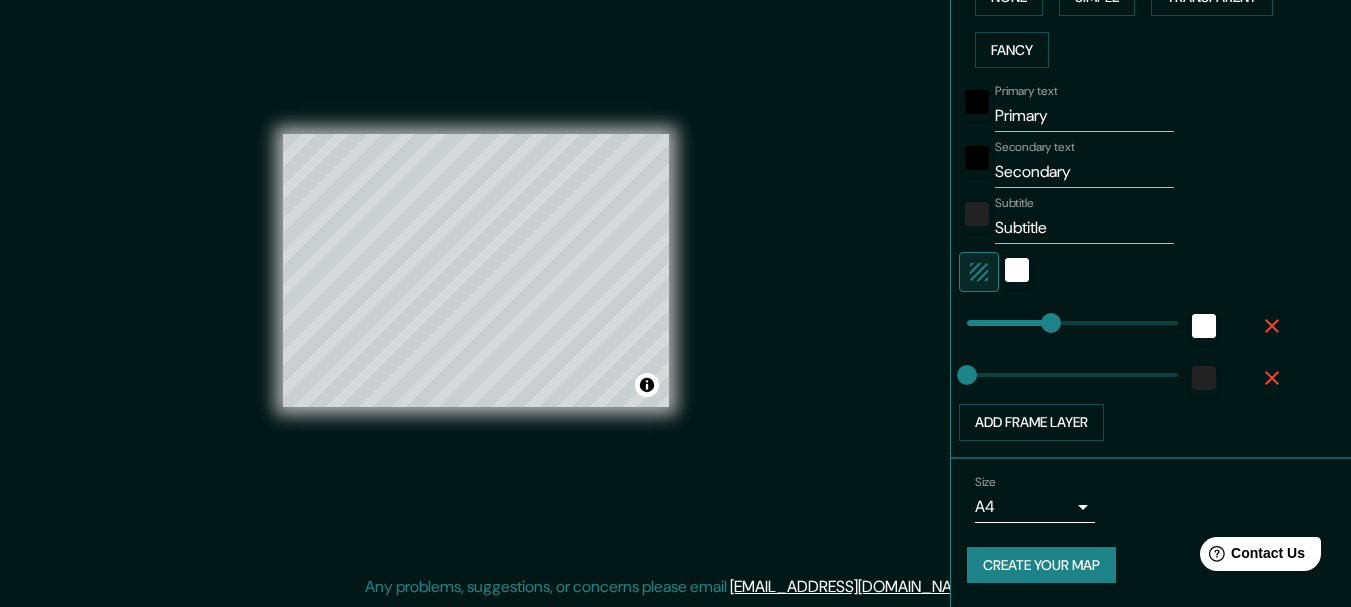 click 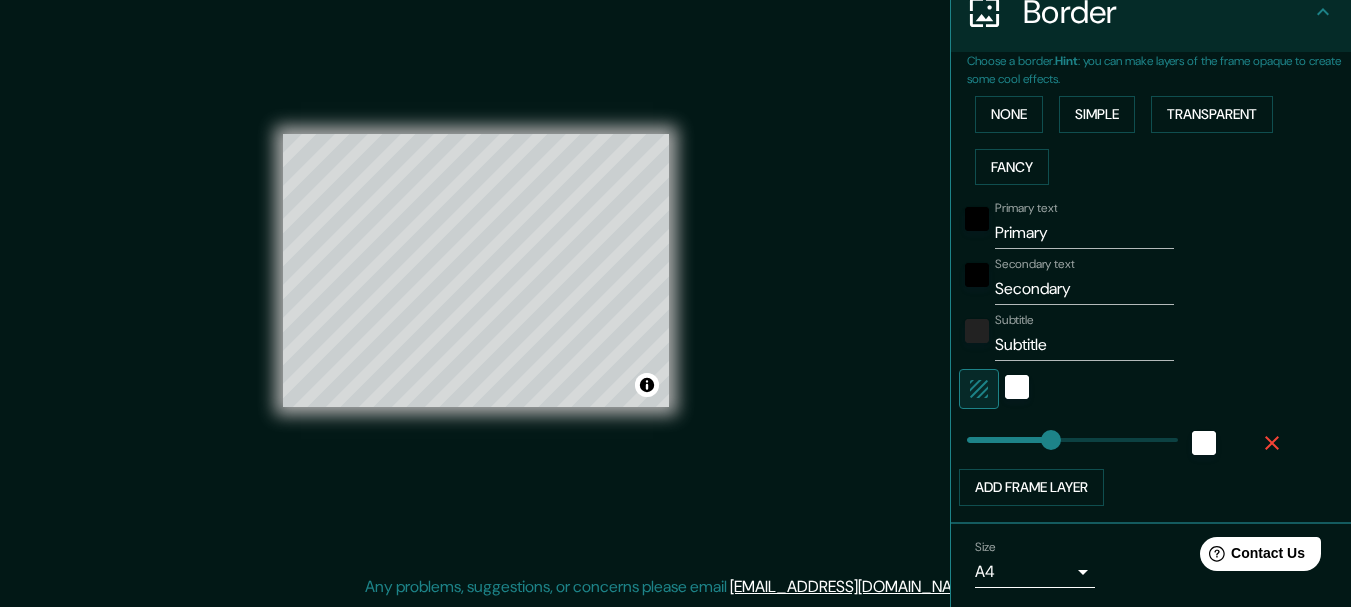 scroll, scrollTop: 379, scrollLeft: 0, axis: vertical 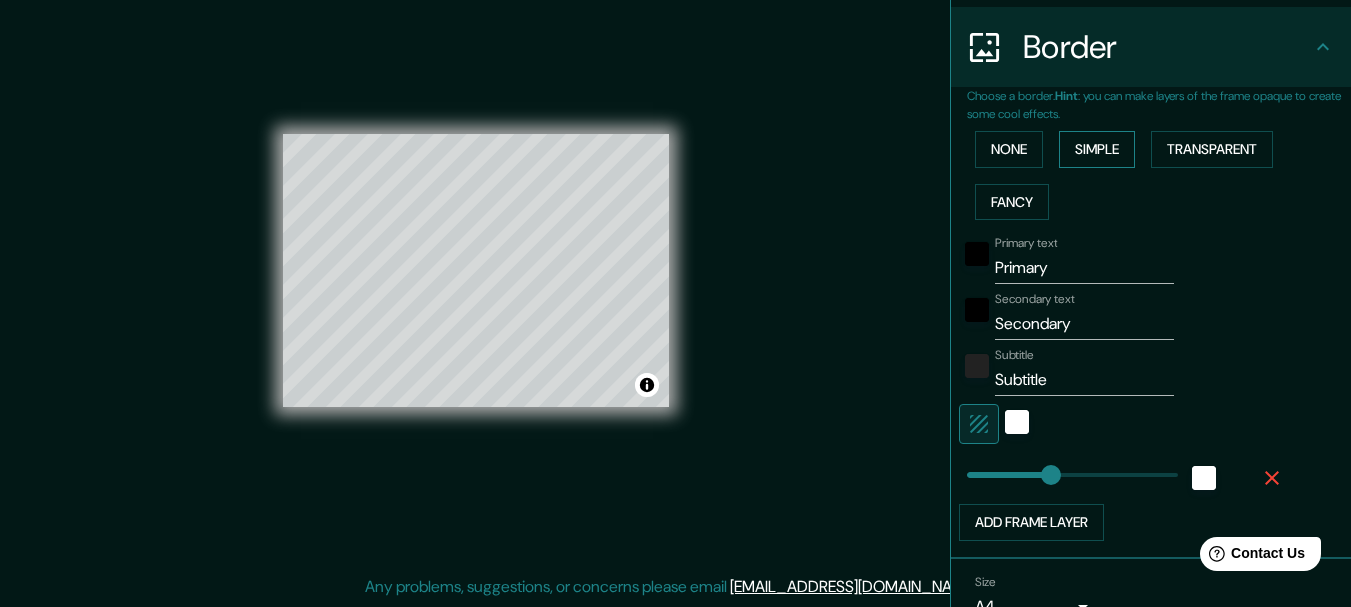 click on "Simple" at bounding box center (1097, 149) 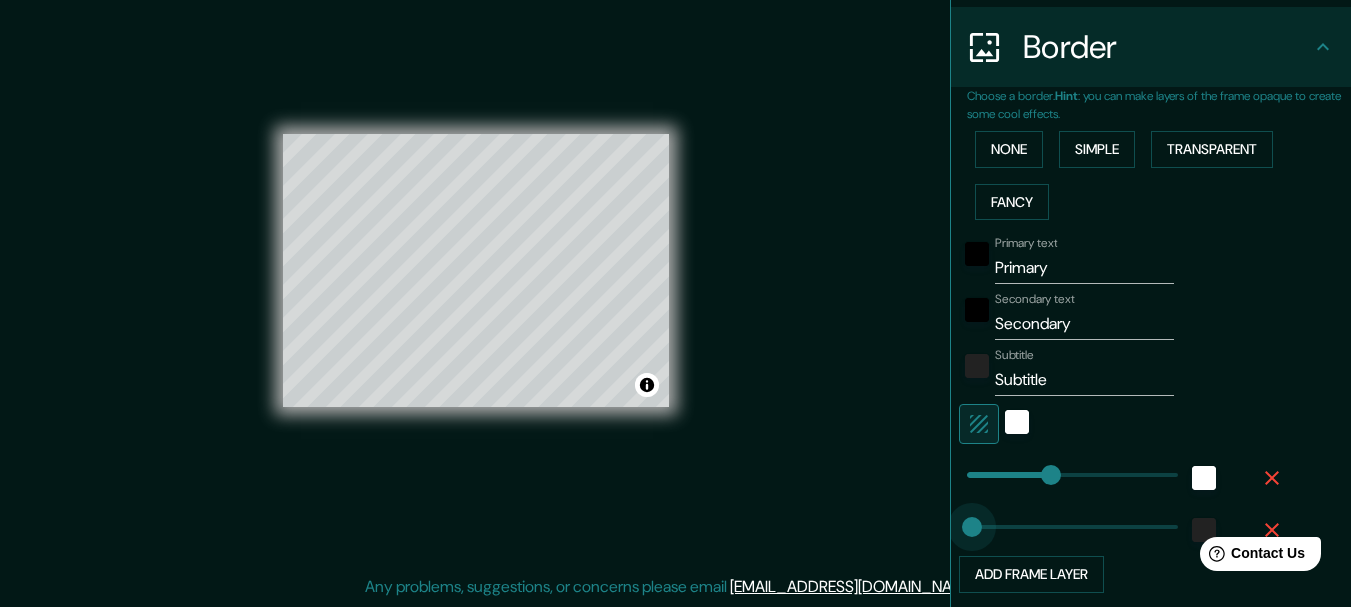 type on "13" 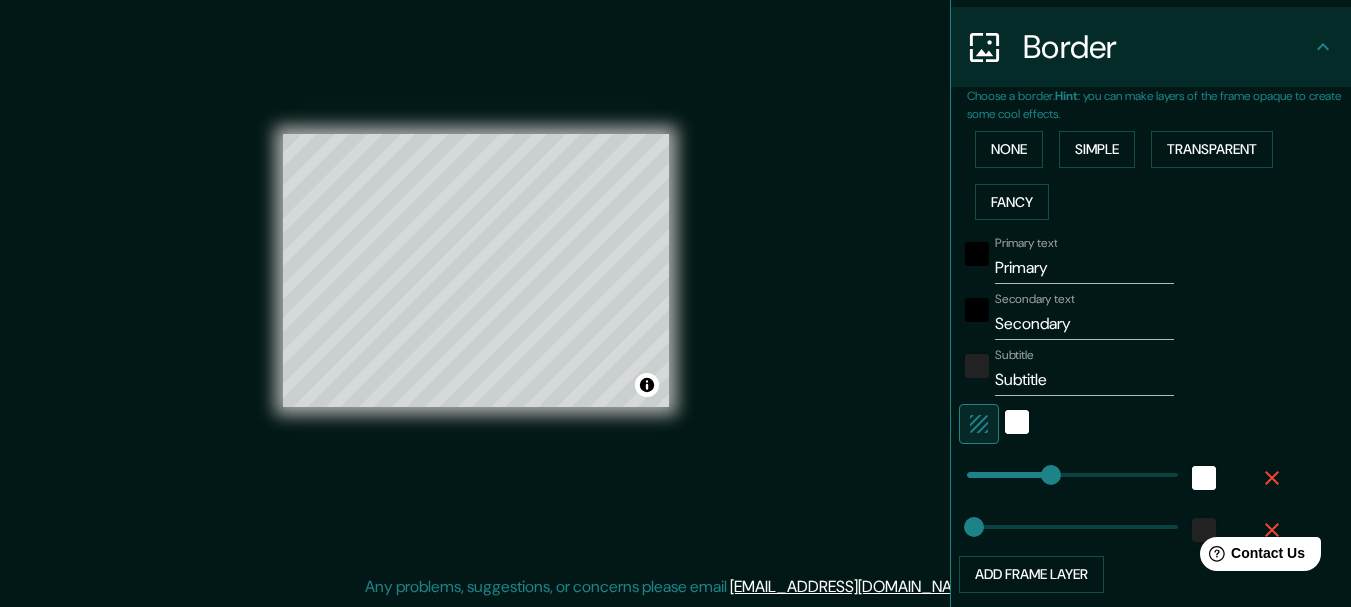 type on "154" 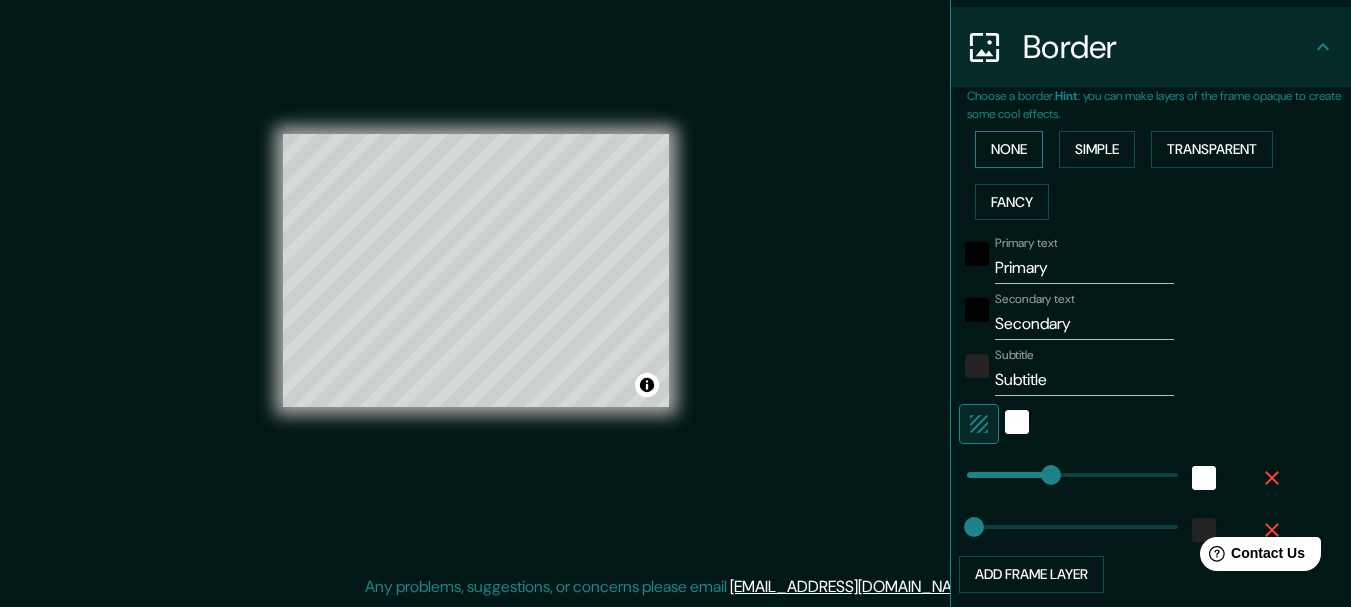 click on "None" at bounding box center (1009, 149) 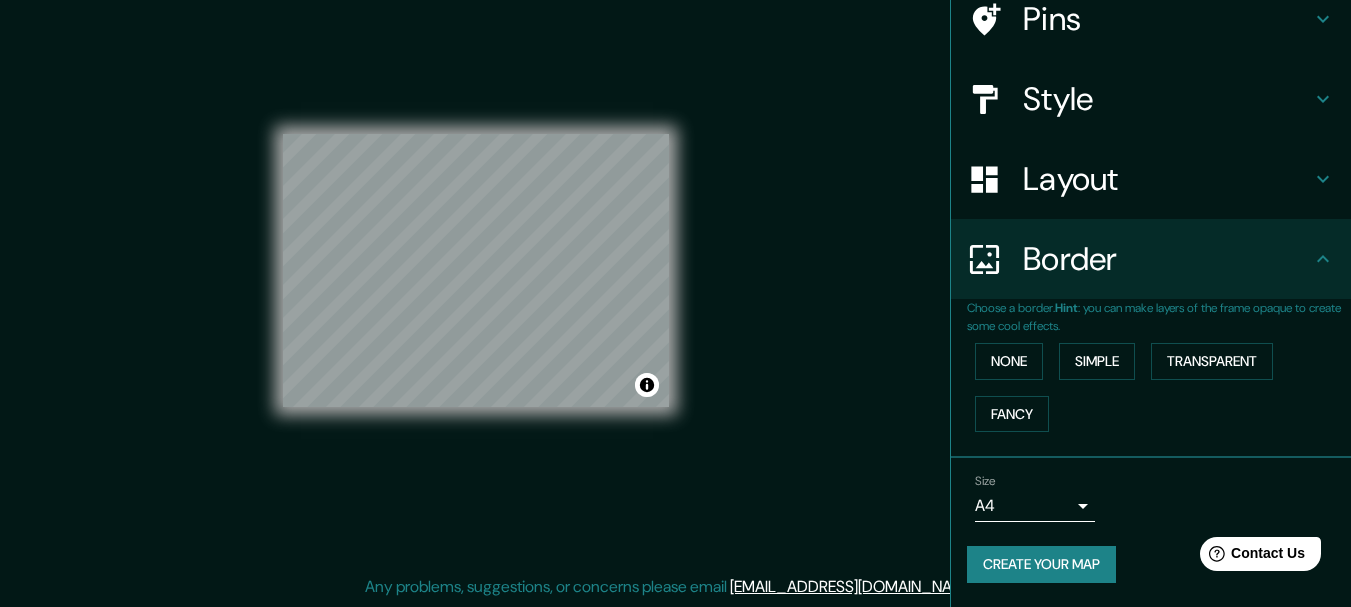 scroll, scrollTop: 167, scrollLeft: 0, axis: vertical 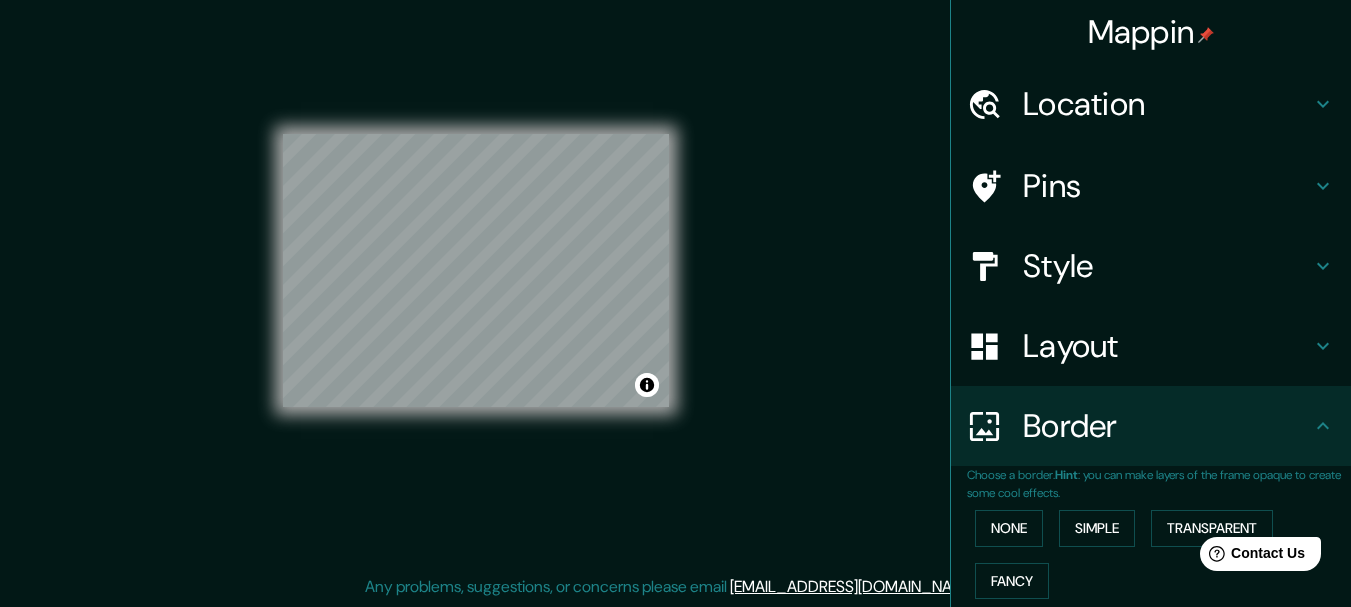 click on "Style" at bounding box center (1167, 266) 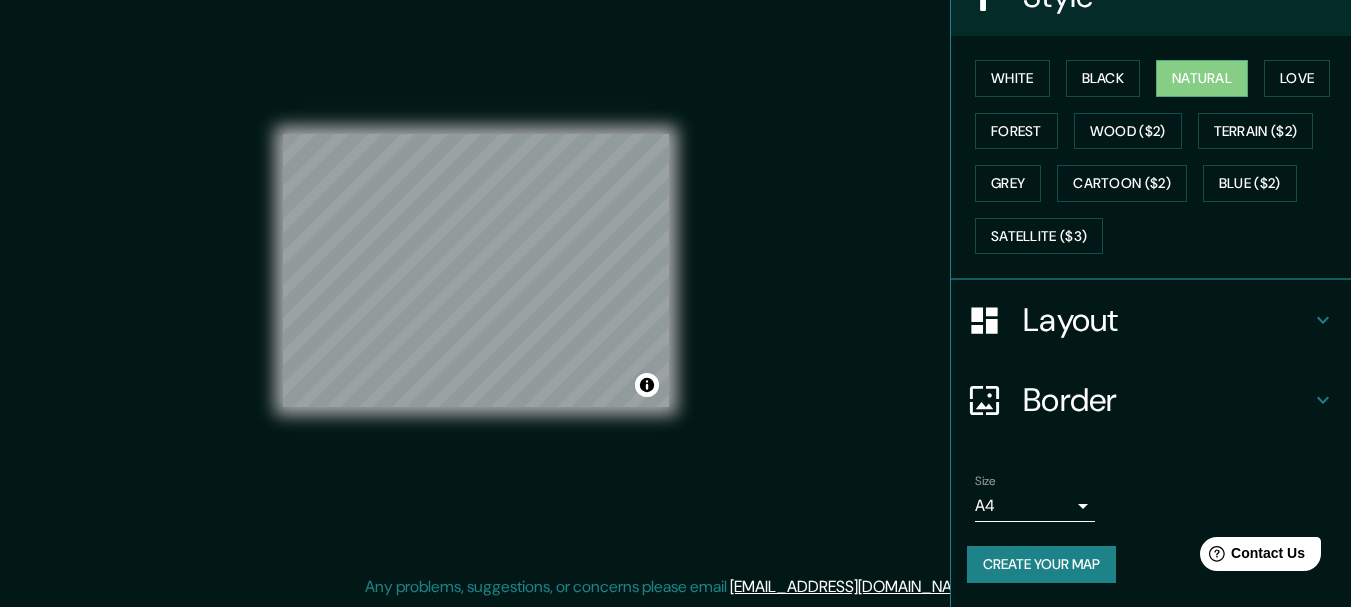 click on "Layout" at bounding box center (1167, 320) 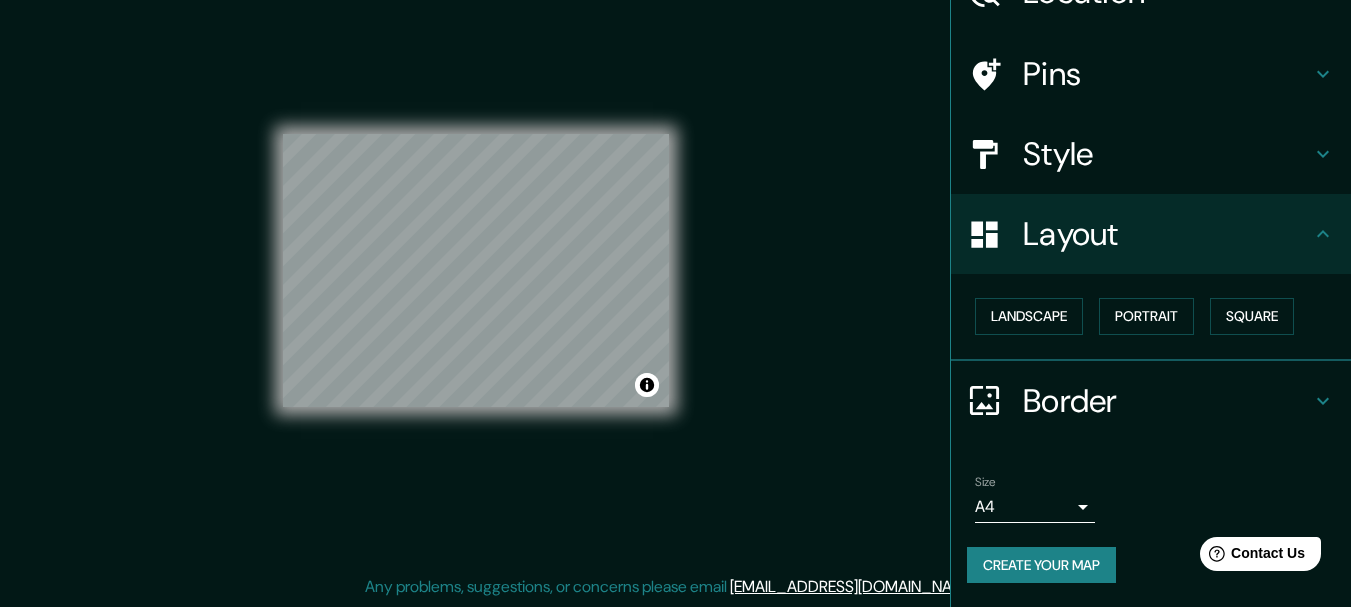 scroll, scrollTop: 112, scrollLeft: 0, axis: vertical 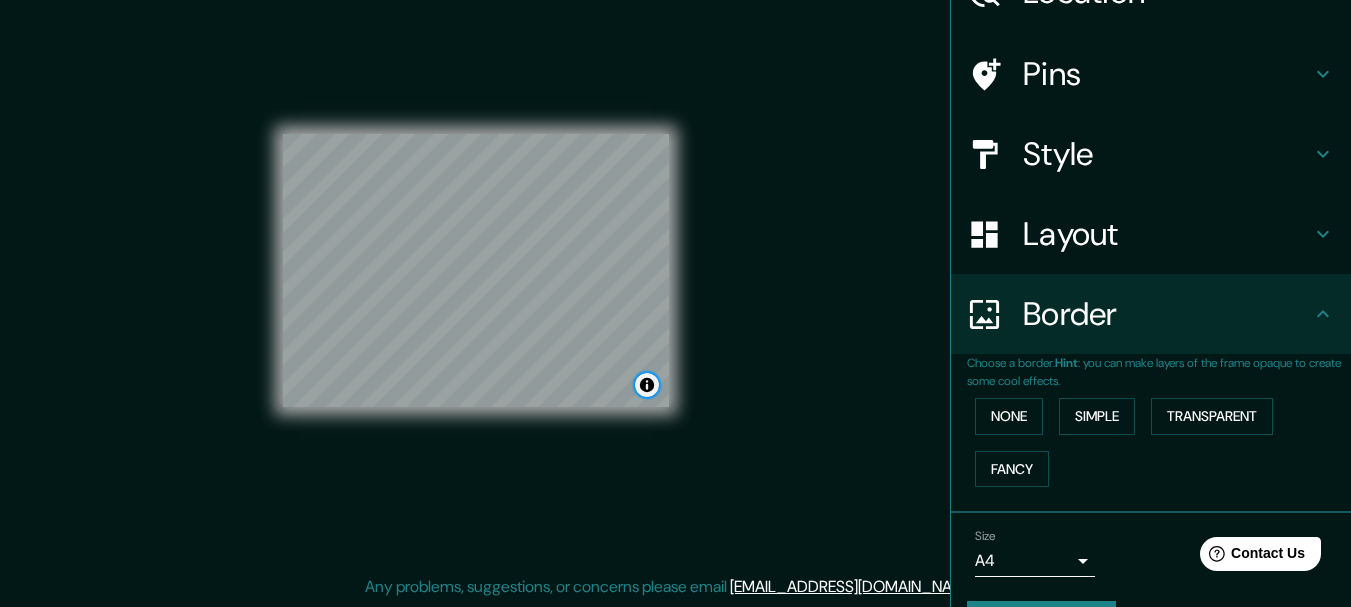 click at bounding box center [647, 385] 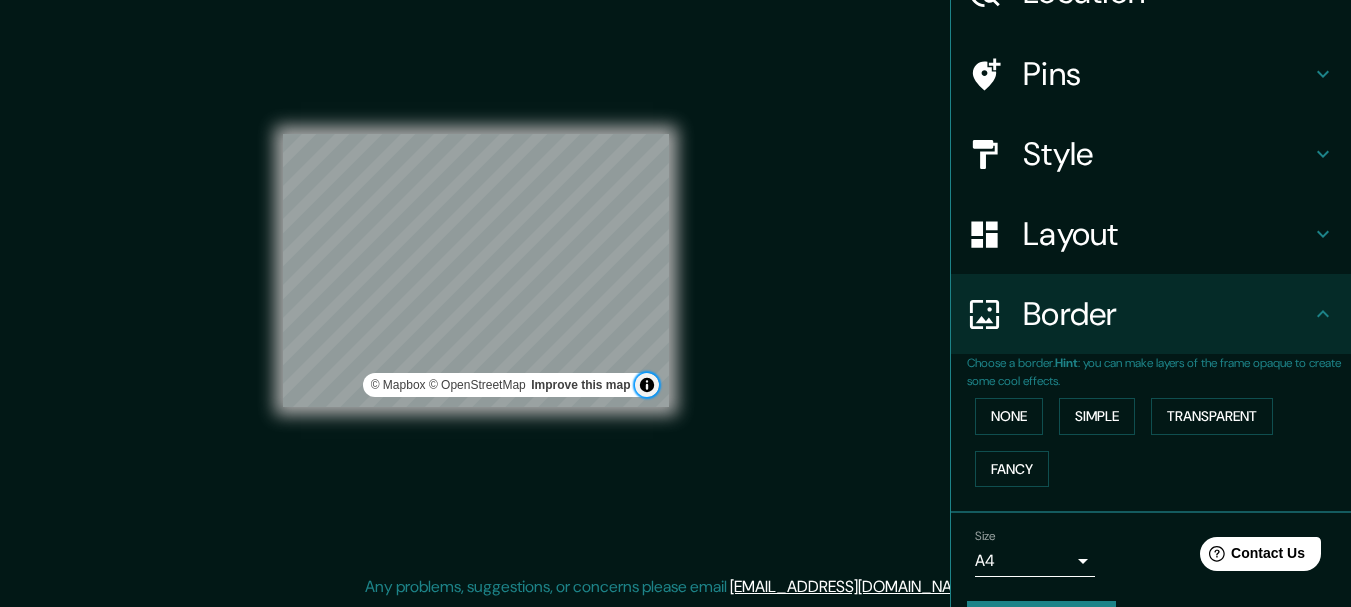 click at bounding box center [647, 385] 